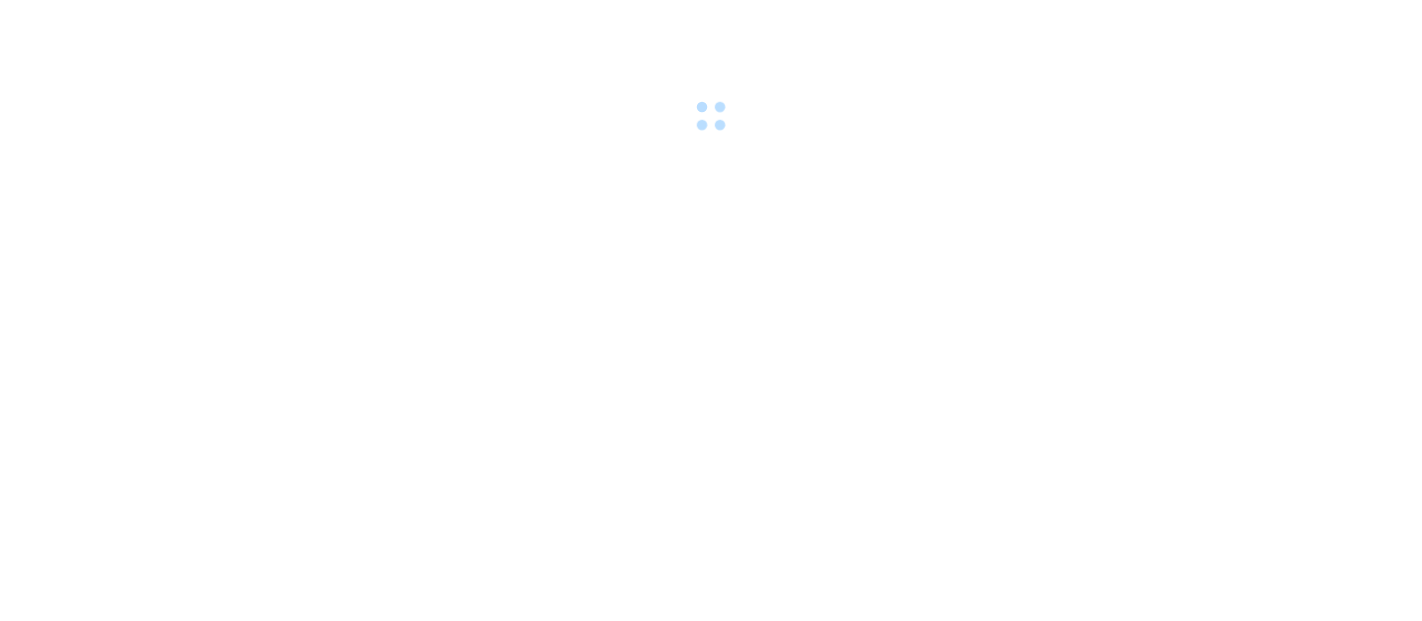 scroll, scrollTop: 0, scrollLeft: 0, axis: both 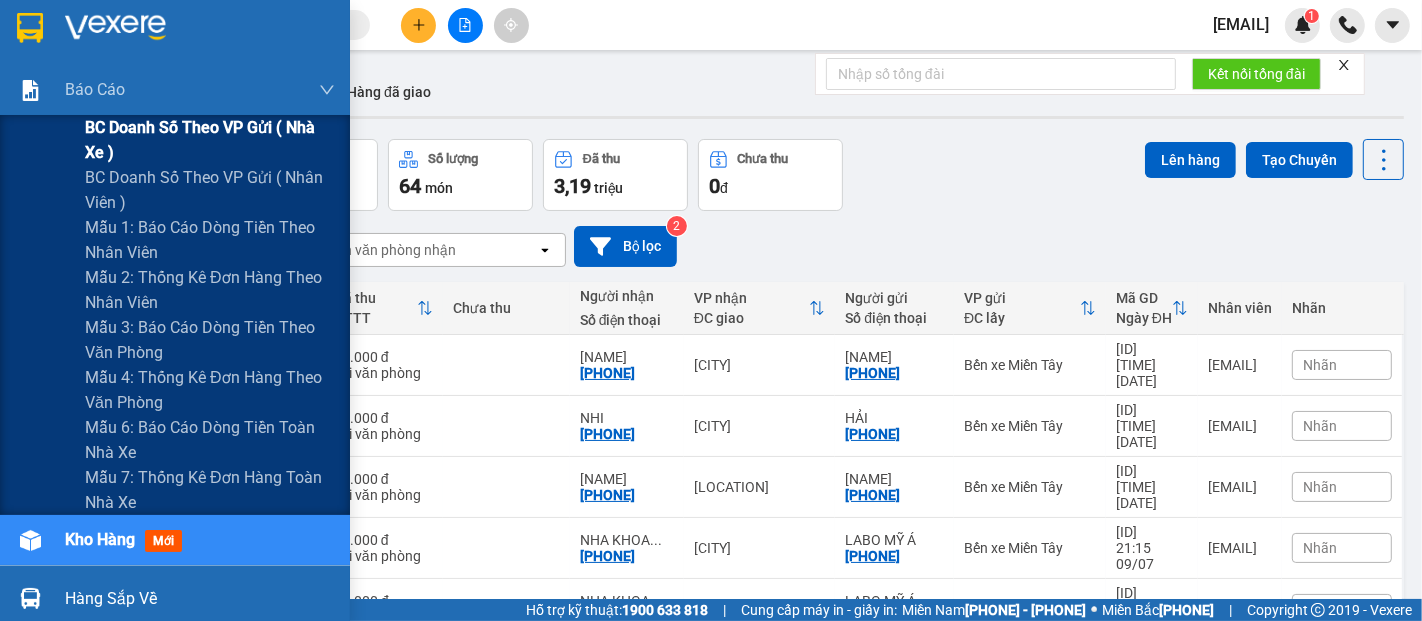 click on "BC doanh số theo VP gửi ( nhà xe )" at bounding box center (210, 140) 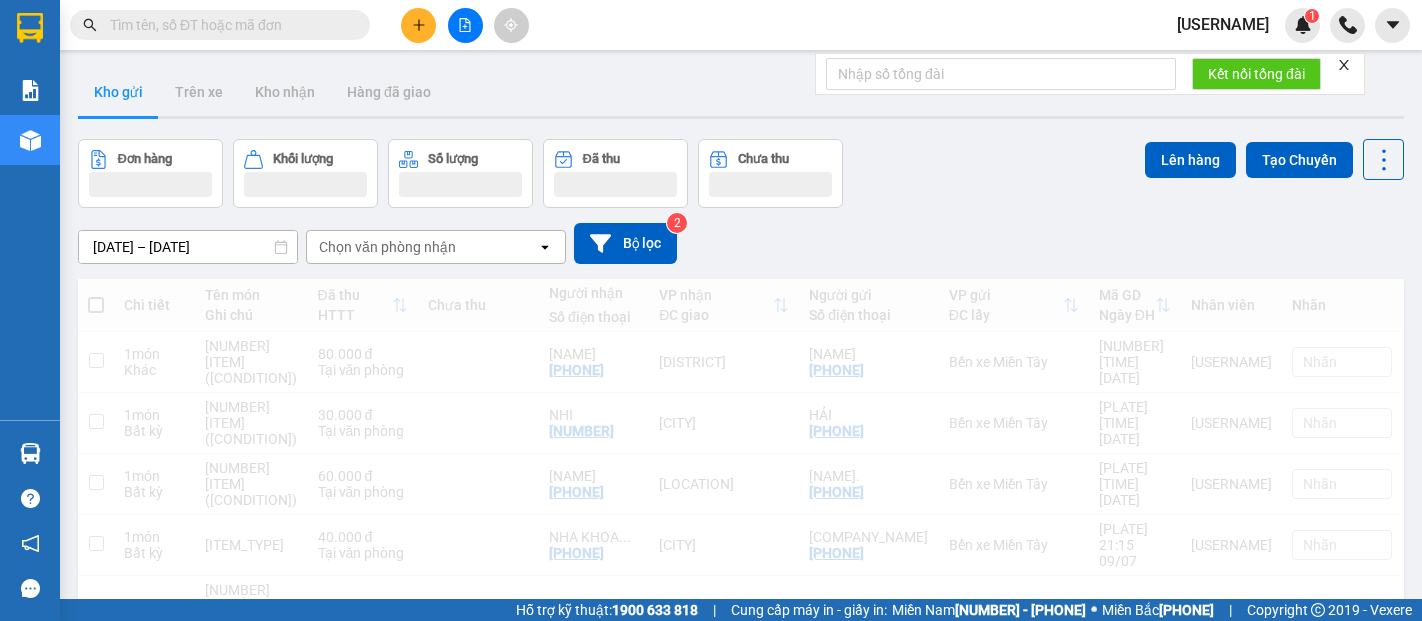 scroll, scrollTop: 0, scrollLeft: 0, axis: both 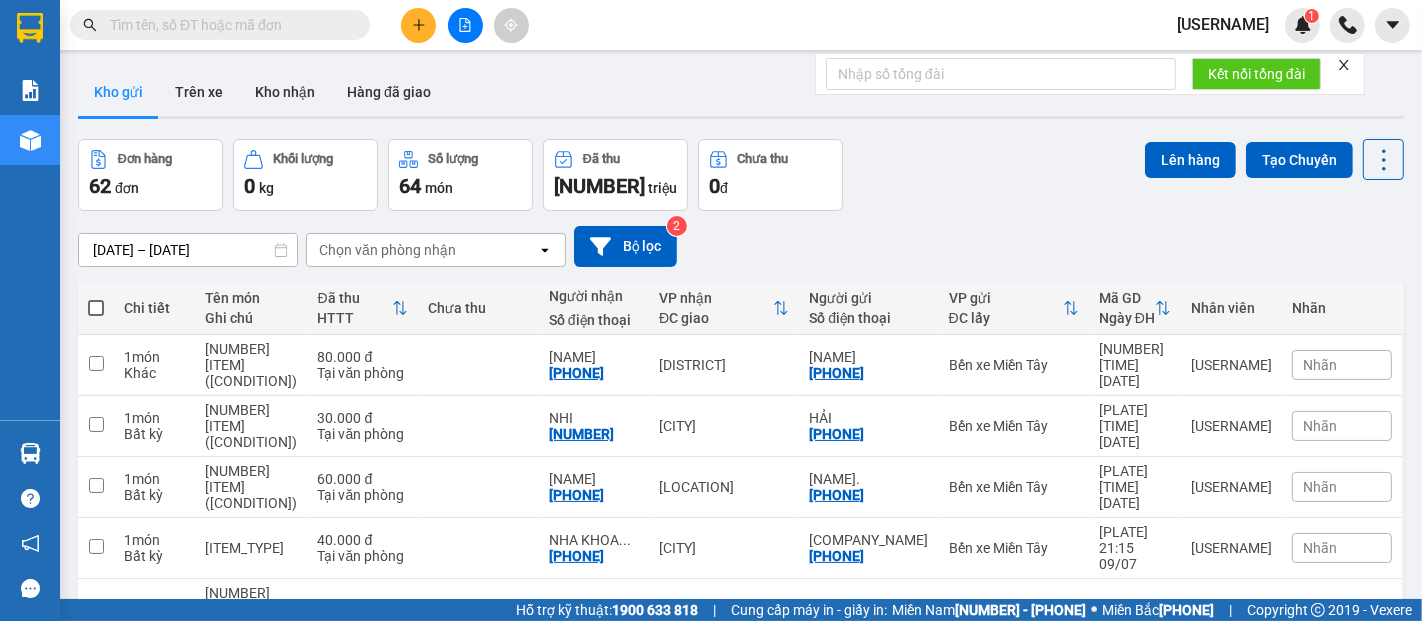 drag, startPoint x: 105, startPoint y: 16, endPoint x: 92, endPoint y: 22, distance: 14.3178215 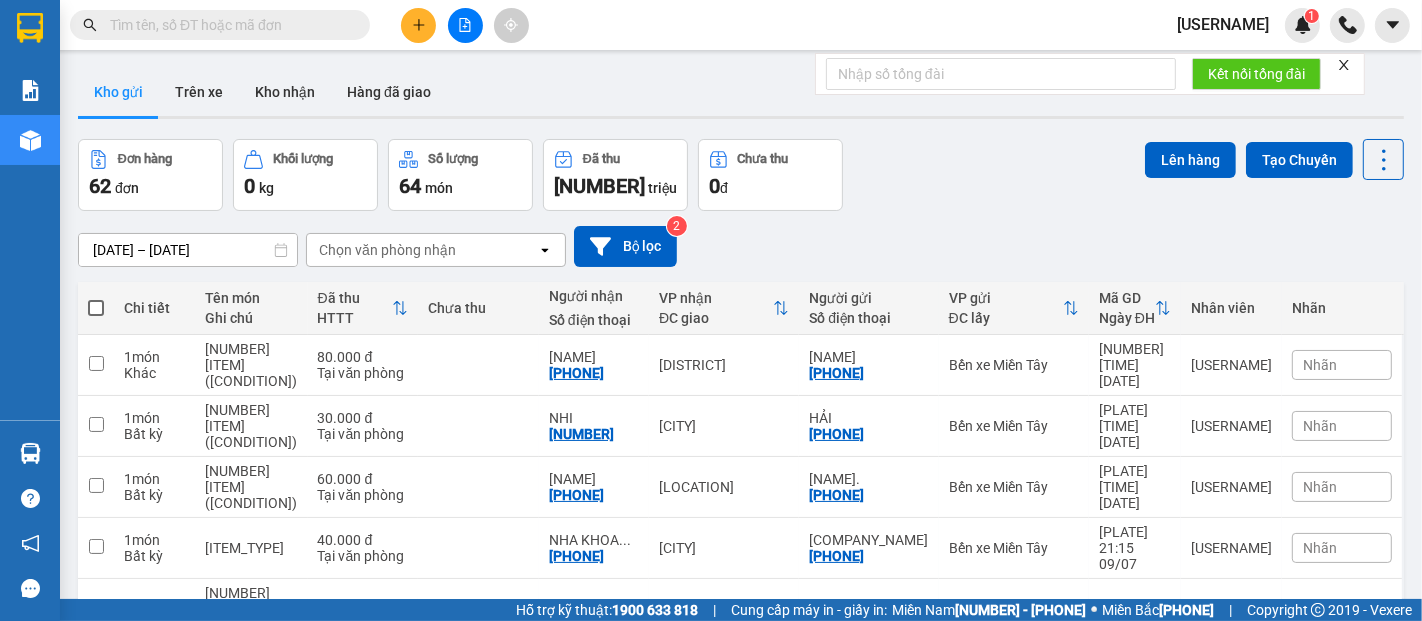 click at bounding box center [220, 25] 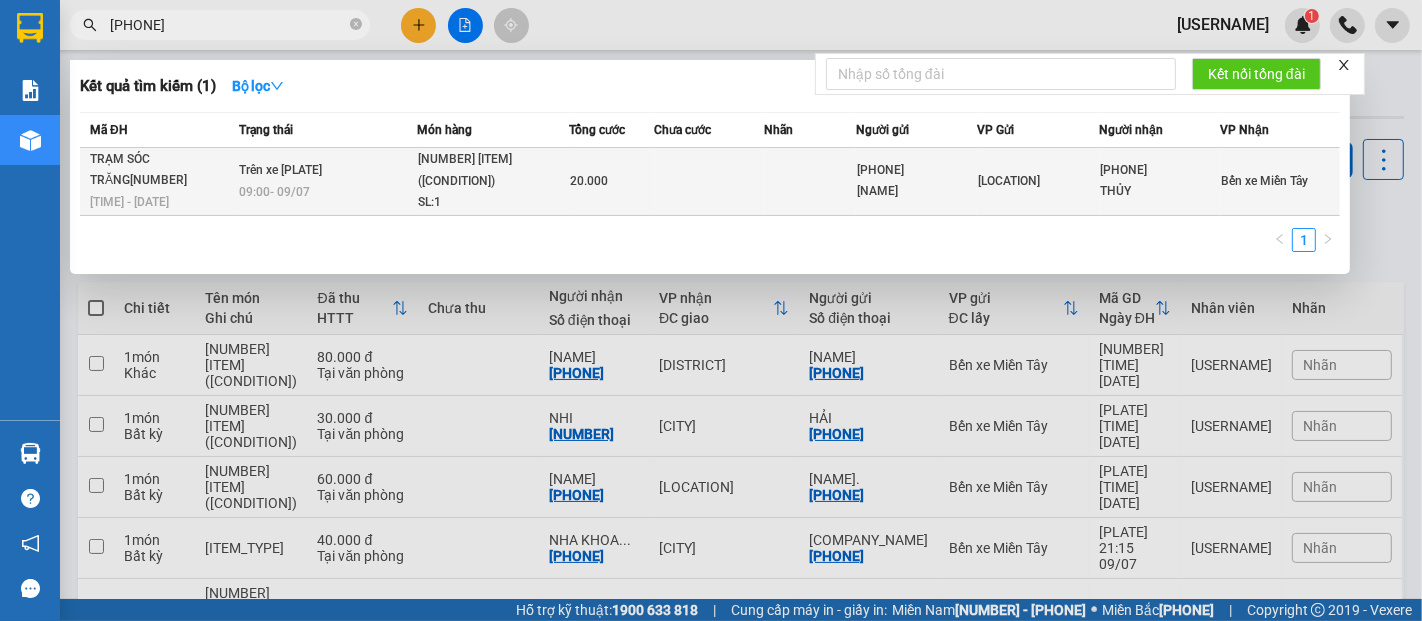 click on "TRẠM SÓC TRĂNG[NUMBER]" at bounding box center (161, 170) 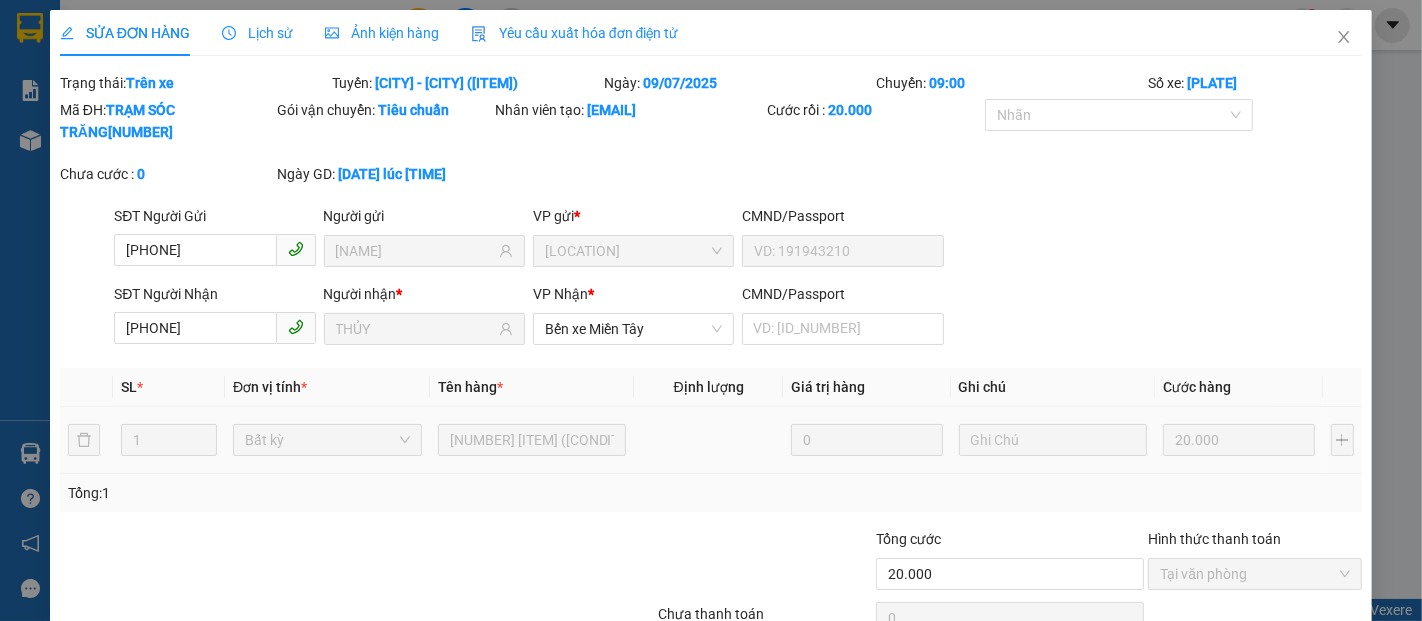 scroll, scrollTop: 102, scrollLeft: 0, axis: vertical 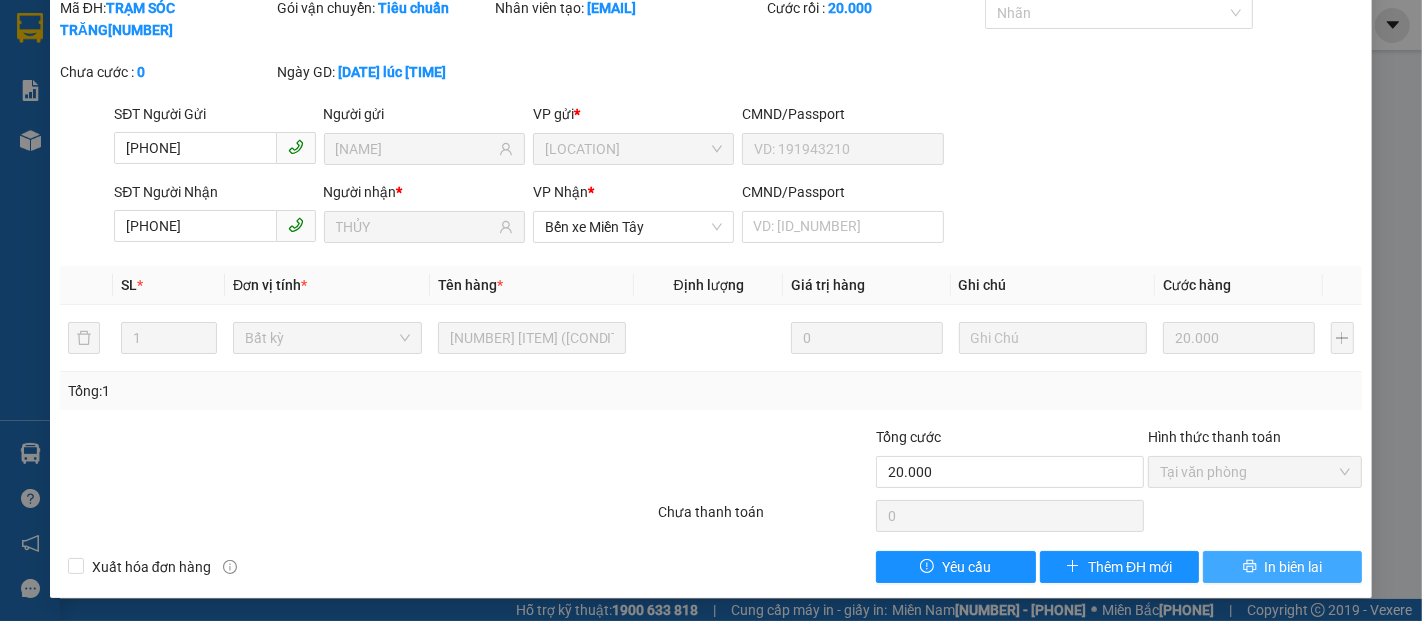click on "In biên lai" at bounding box center [1282, 567] 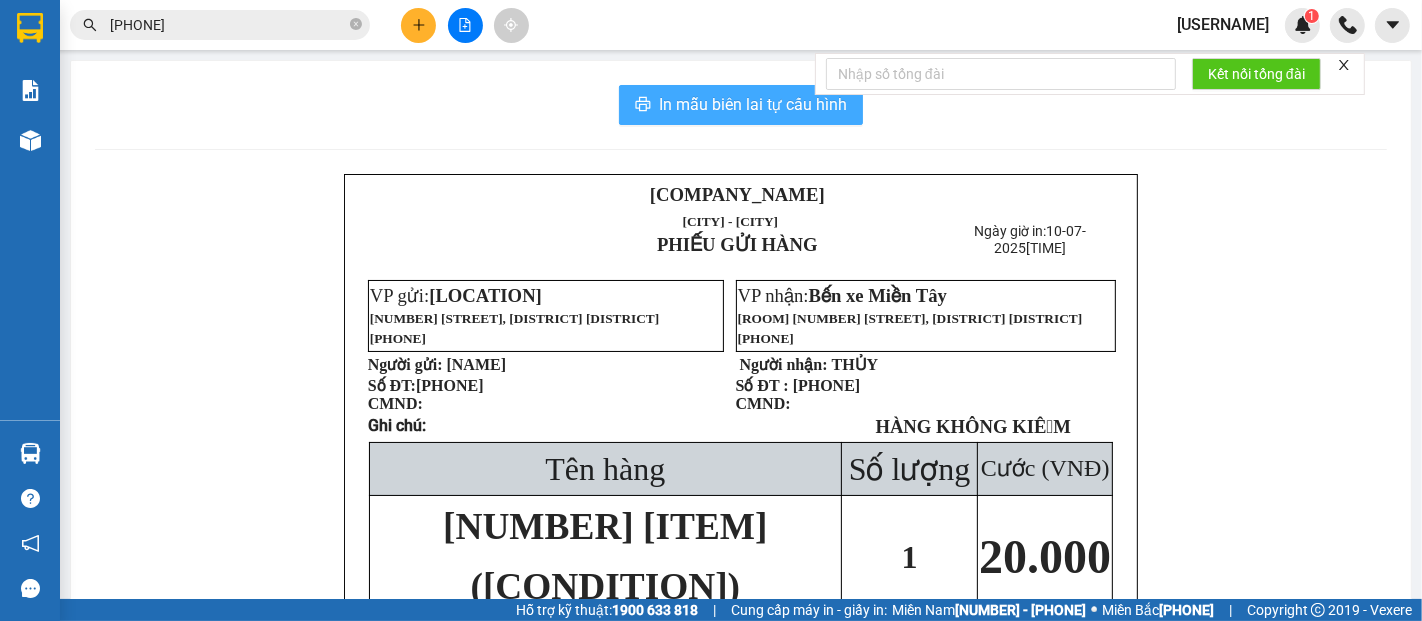 click on "In mẫu biên lai tự cấu hình" at bounding box center [753, 104] 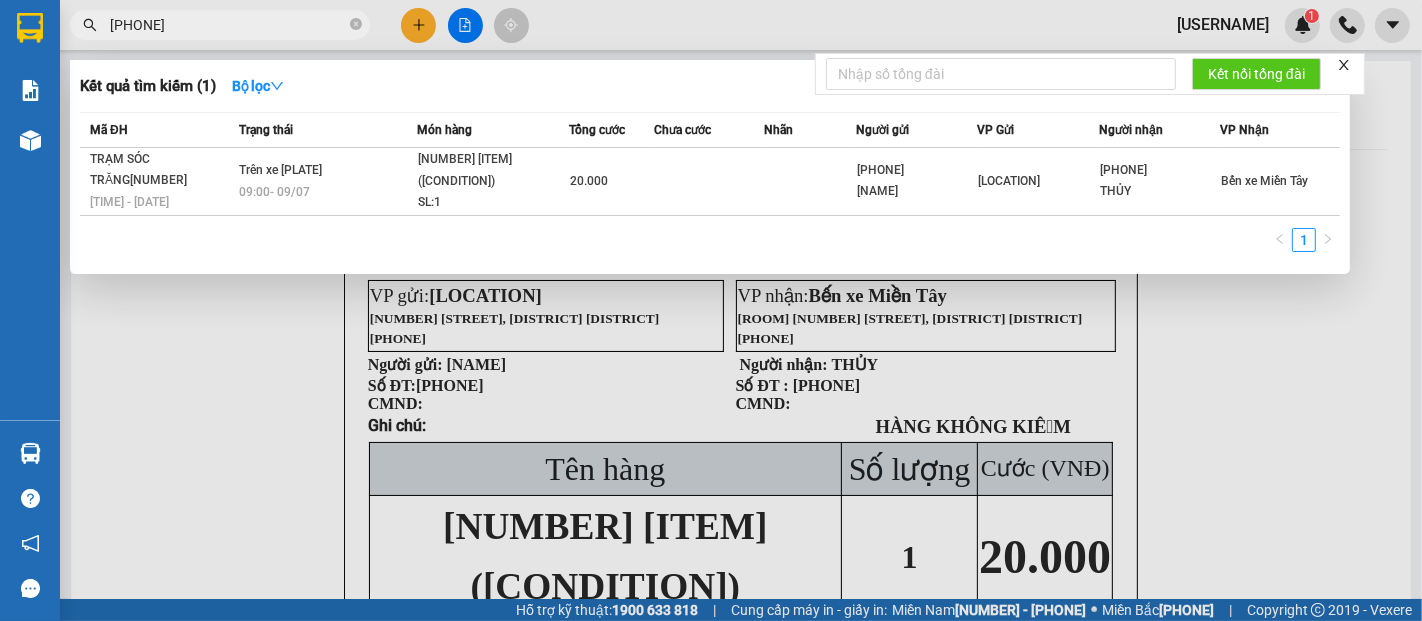 click on "[PHONE]" at bounding box center [220, 25] 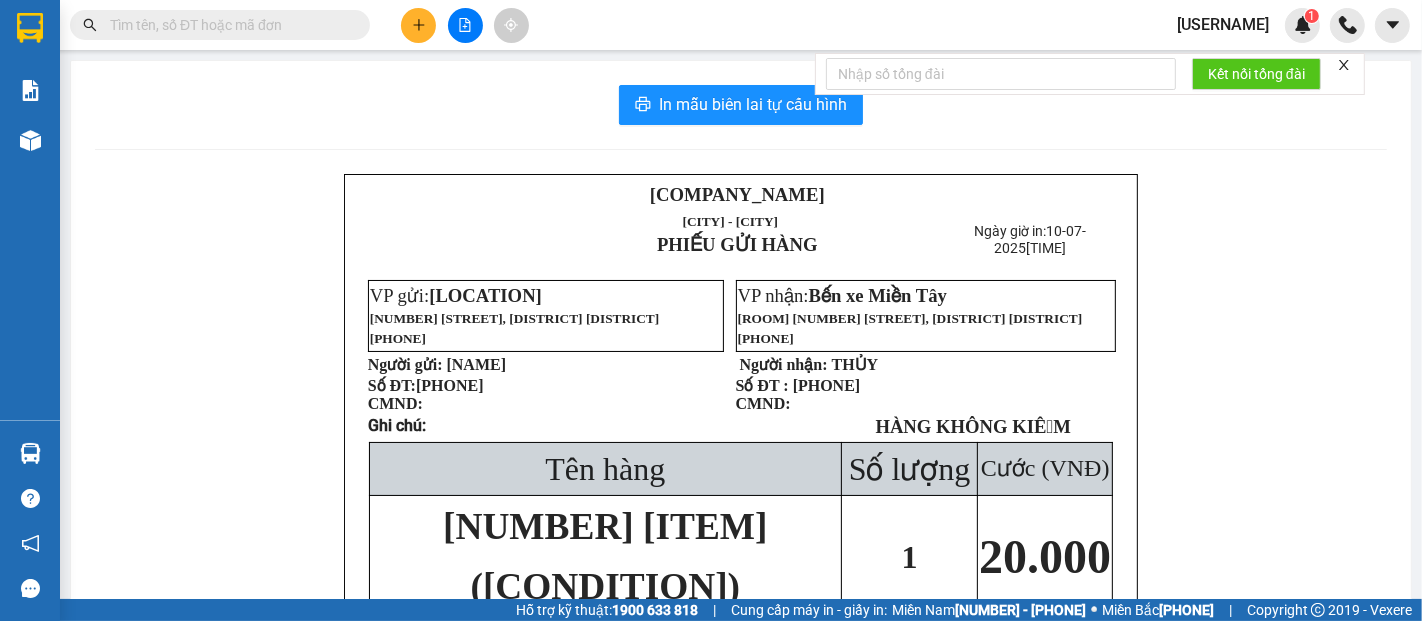 paste on "[PHONE]" 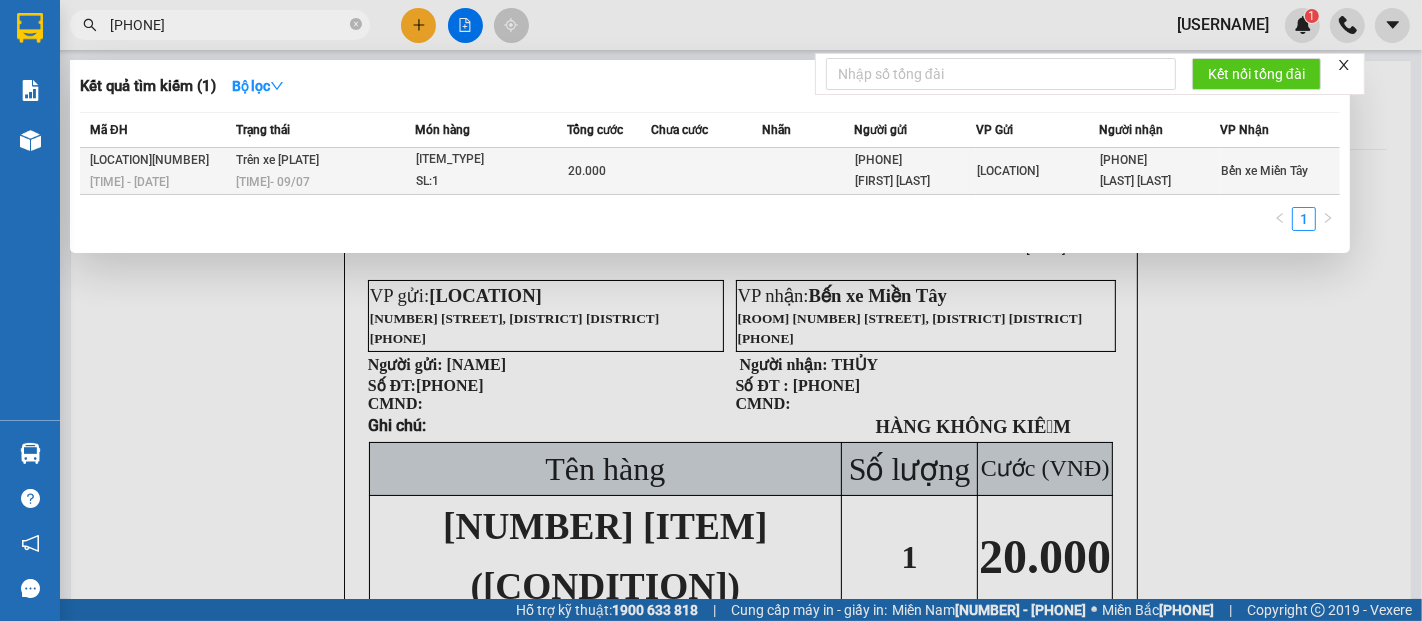 click on "[LOCATION][NUMBER]" at bounding box center (160, 160) 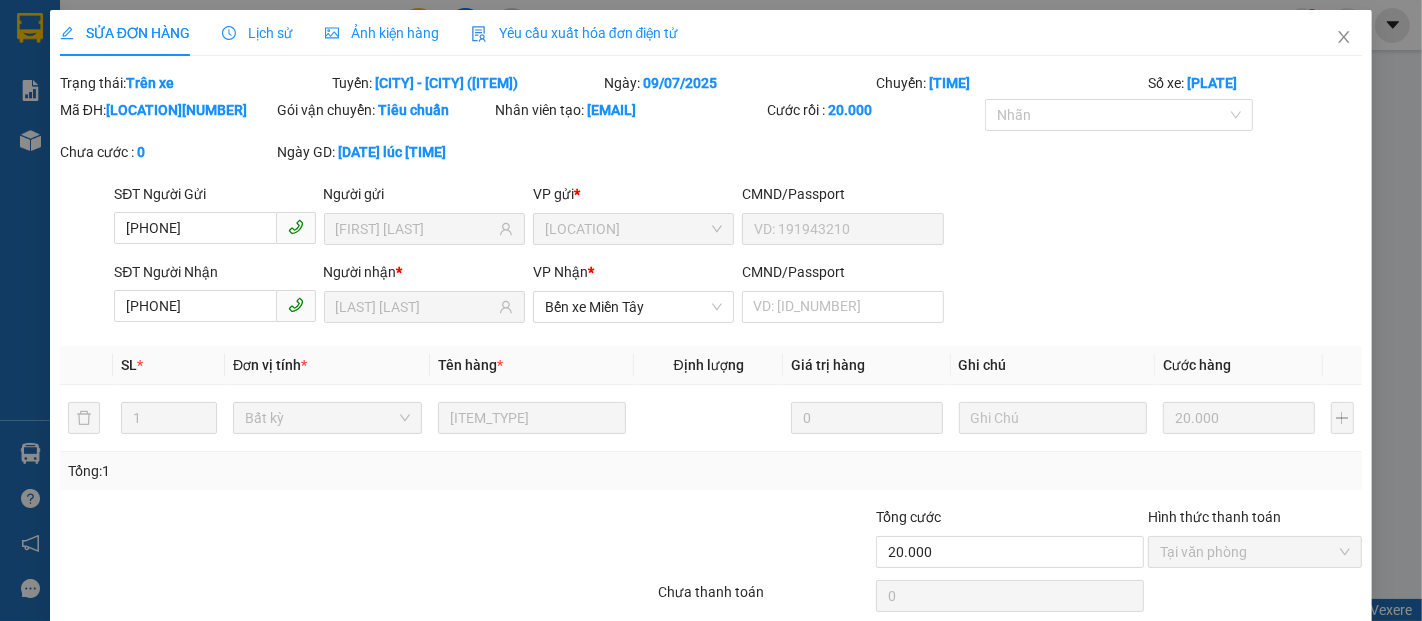 scroll, scrollTop: 102, scrollLeft: 0, axis: vertical 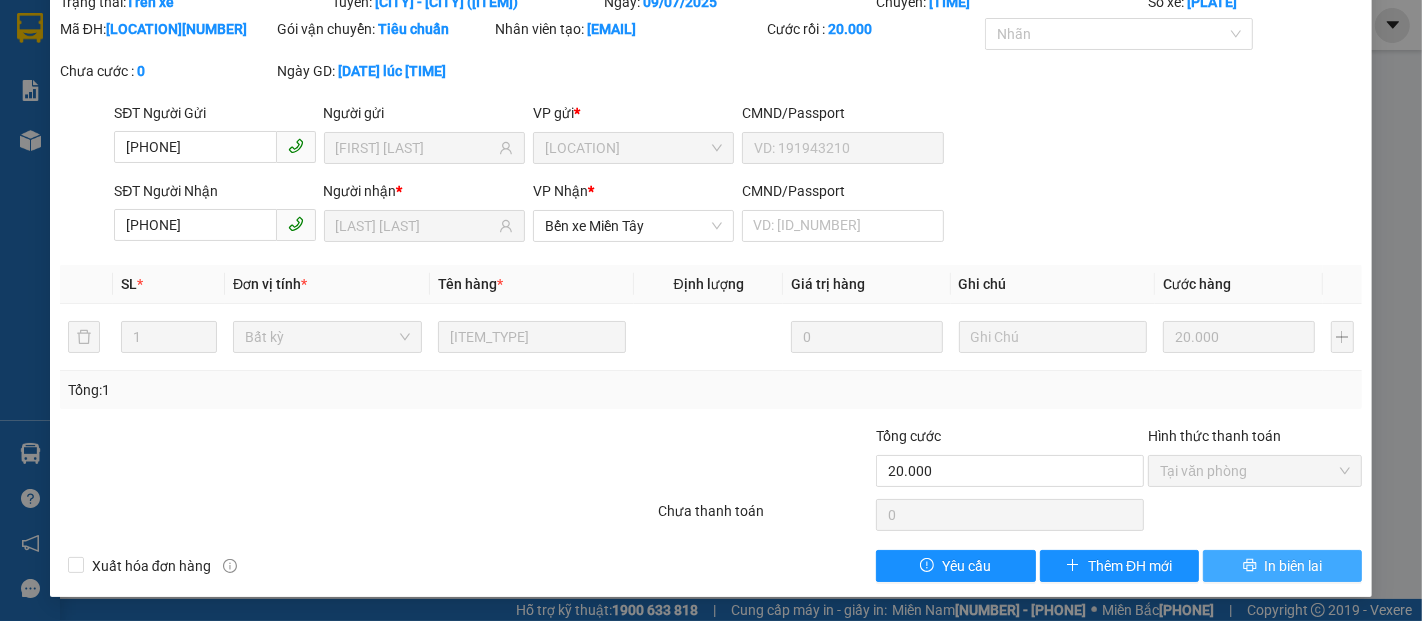 click on "In biên lai" at bounding box center (1294, 566) 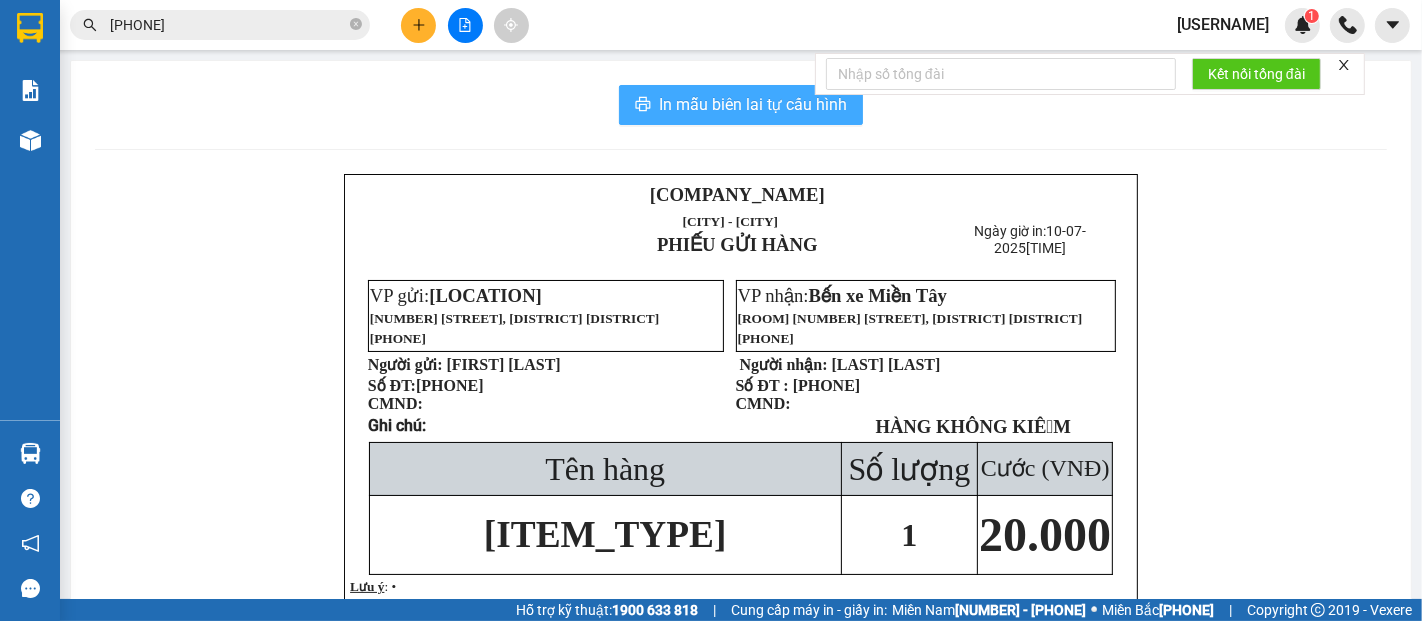 click on "In mẫu biên lai tự cấu hình" at bounding box center (753, 104) 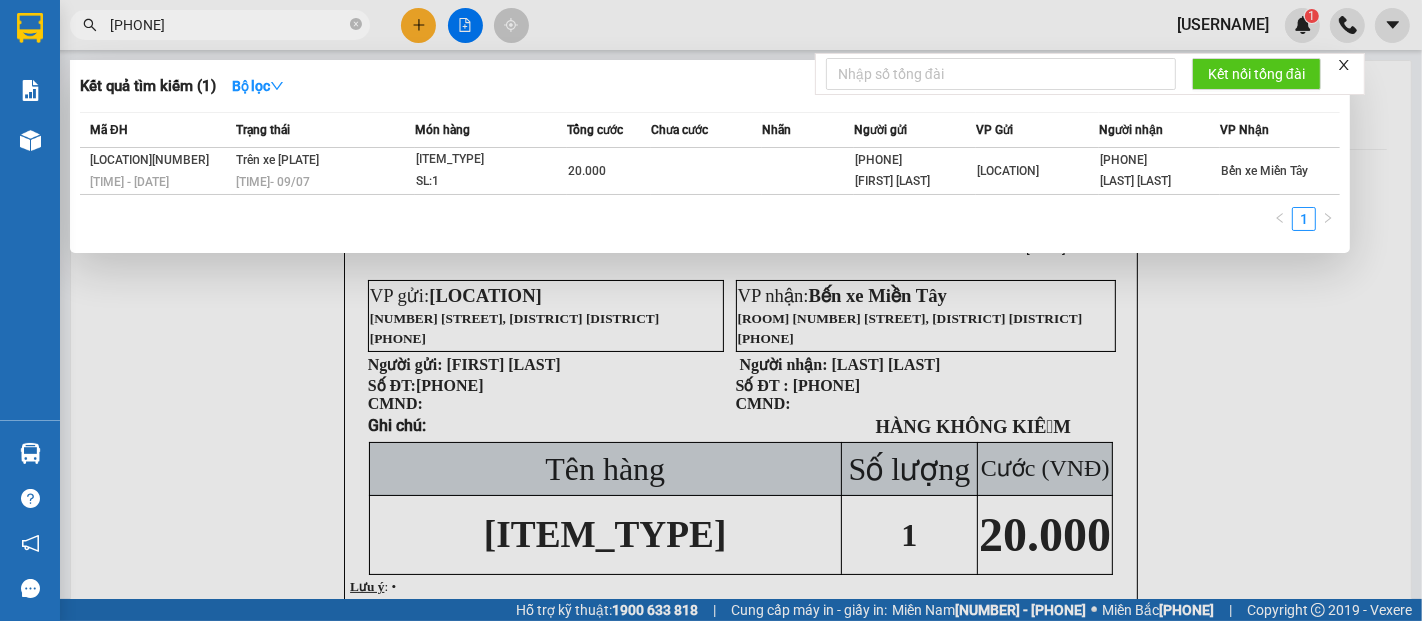 click at bounding box center (356, 24) 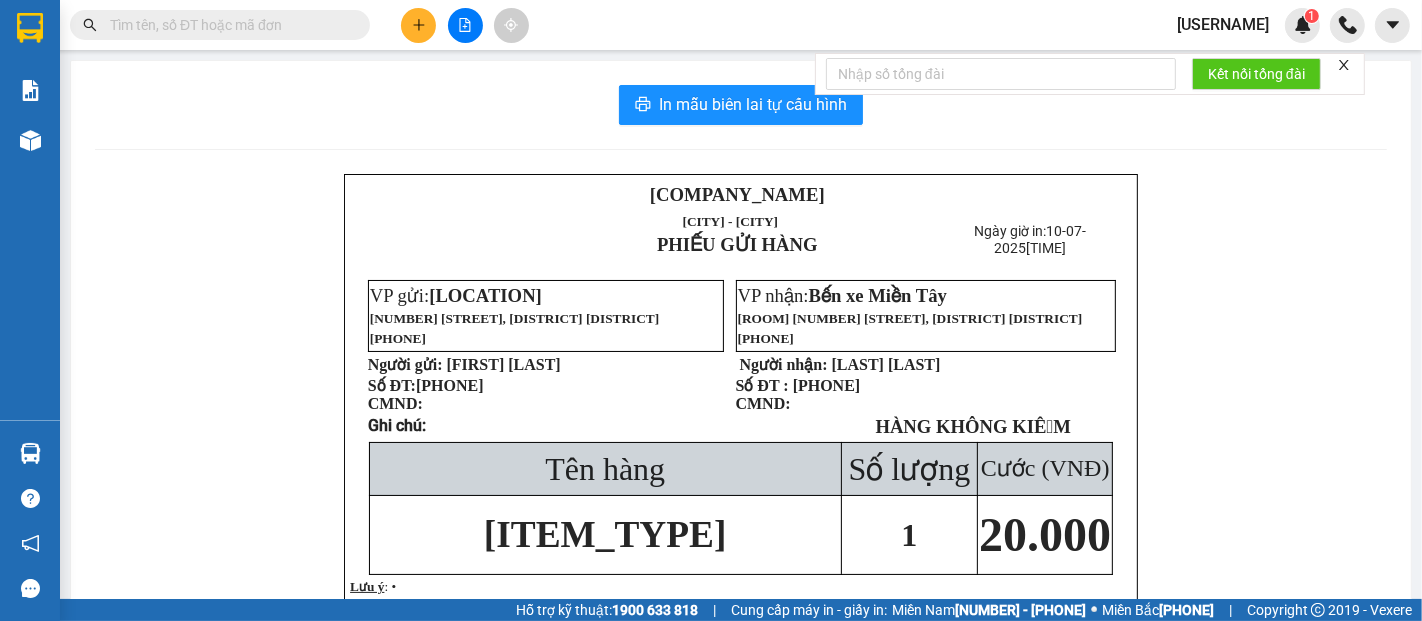paste on "[LAST] [LAST]" 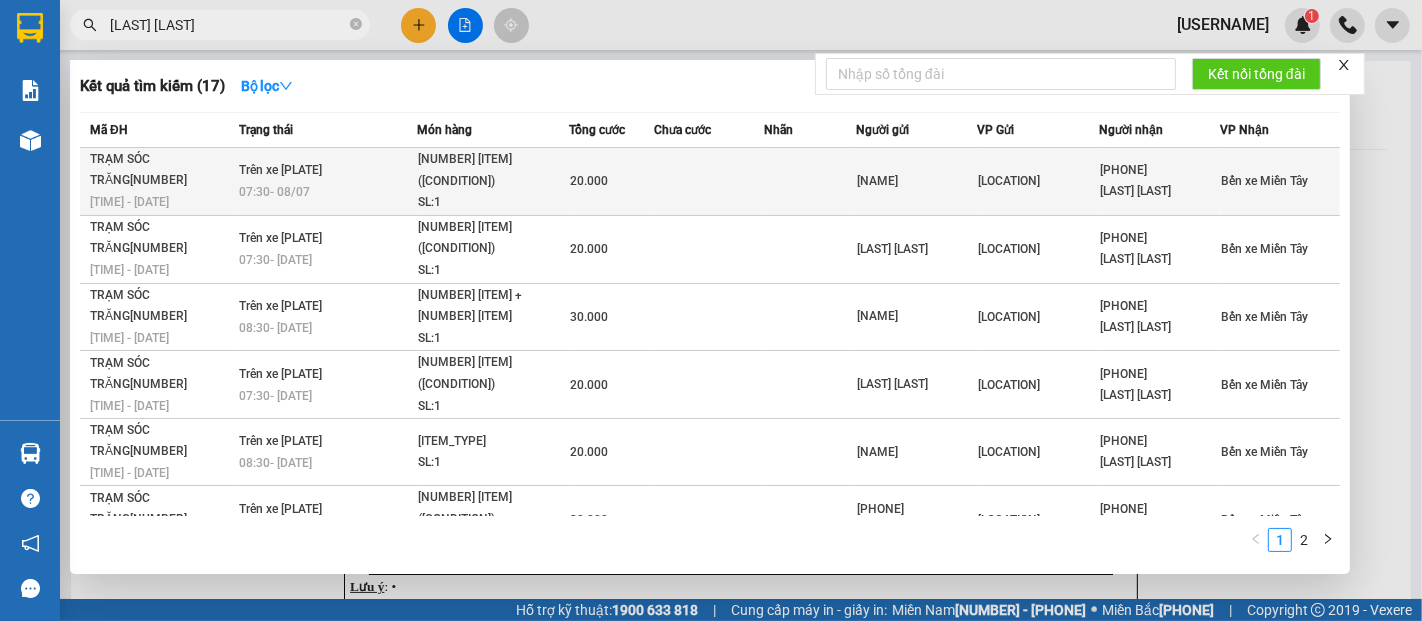 click on "TRẠM SÓC TRĂNG[NUMBER] [TIME] - [DATE]" at bounding box center (157, 182) 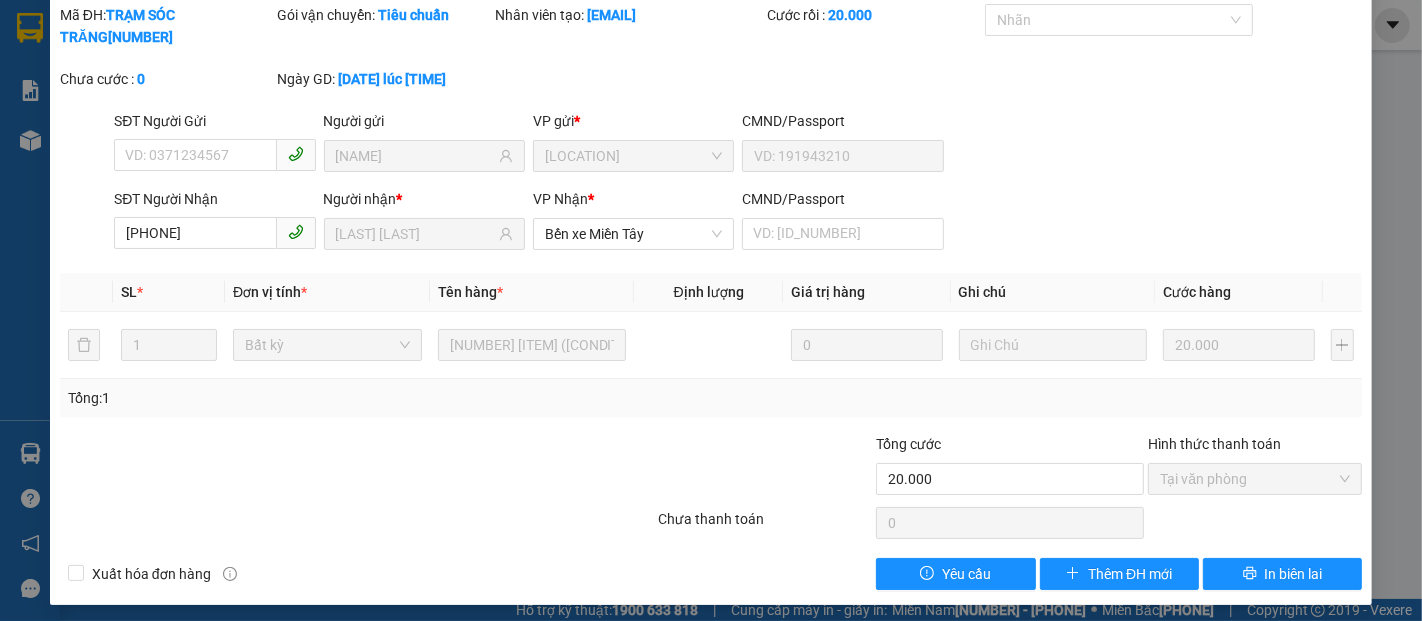 scroll, scrollTop: 102, scrollLeft: 0, axis: vertical 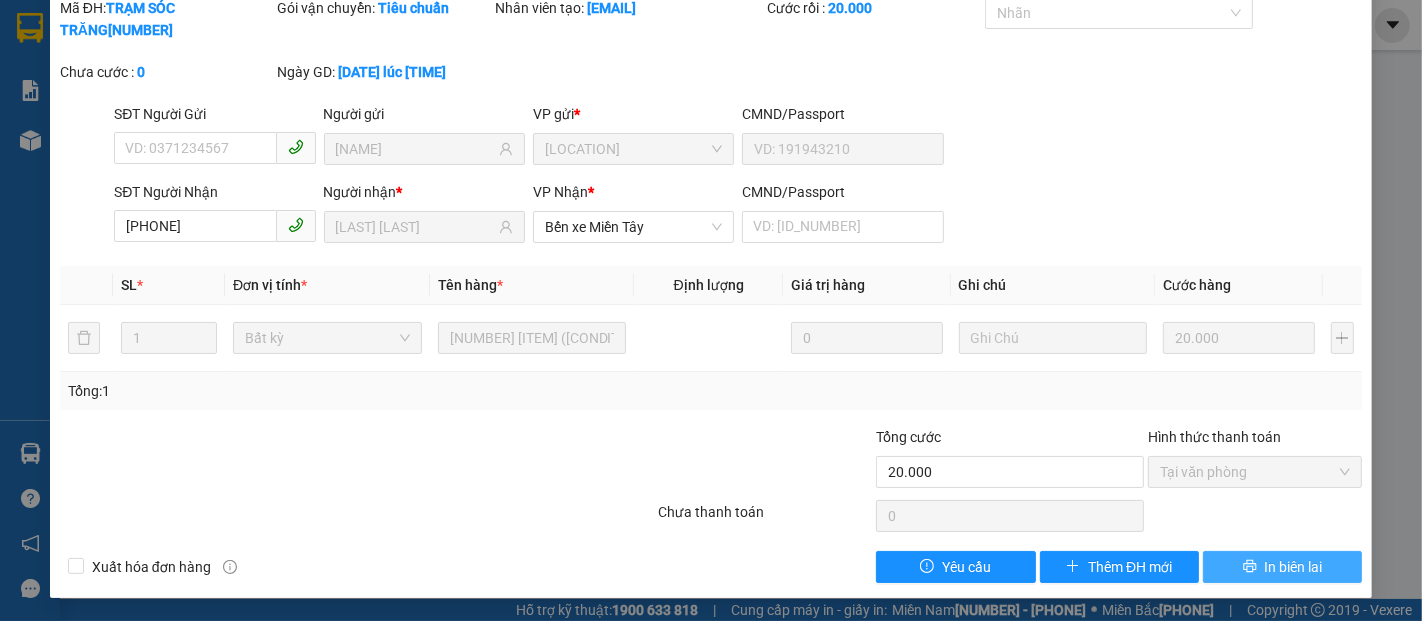 click on "In biên lai" at bounding box center (1294, 567) 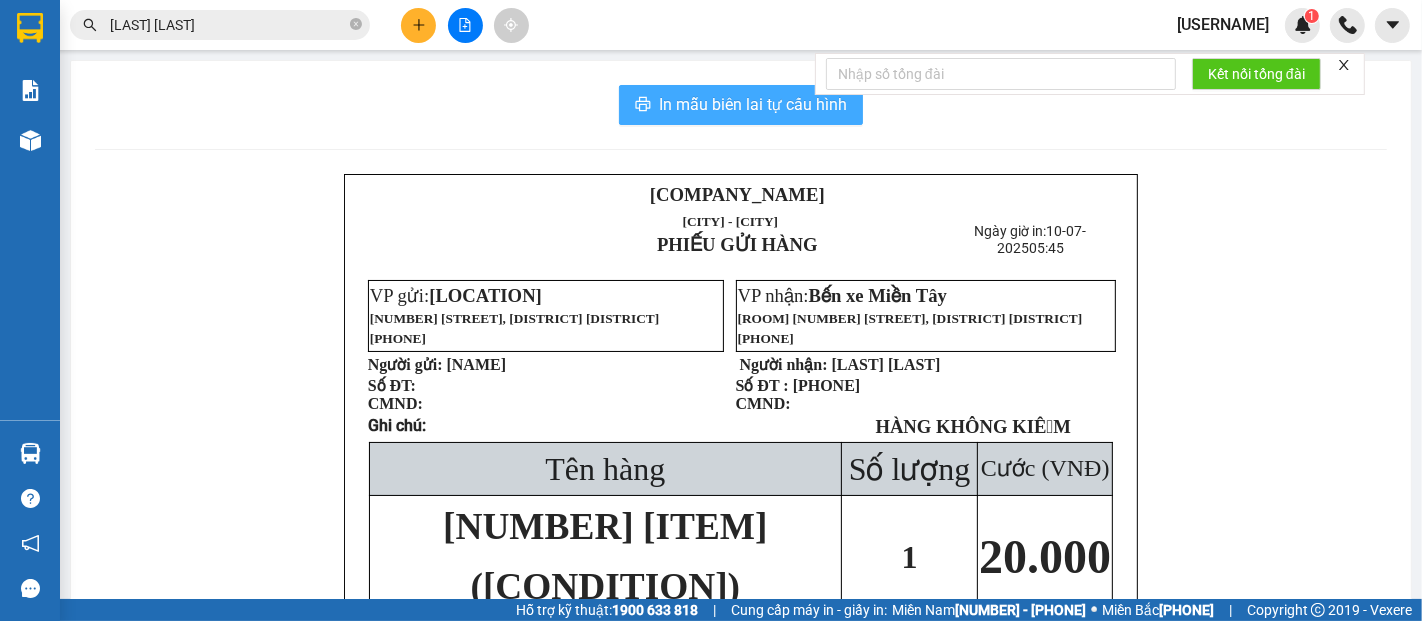 drag, startPoint x: 728, startPoint y: 102, endPoint x: 936, endPoint y: 255, distance: 258.21115 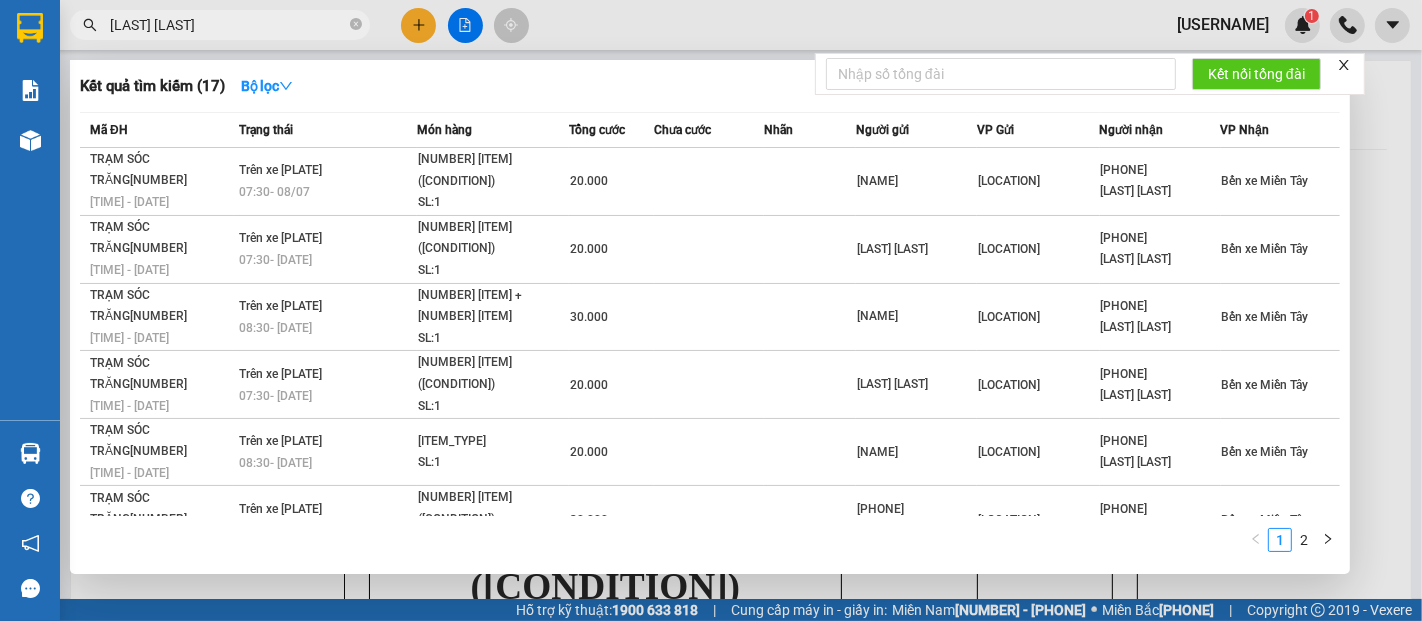 click at bounding box center (356, 24) 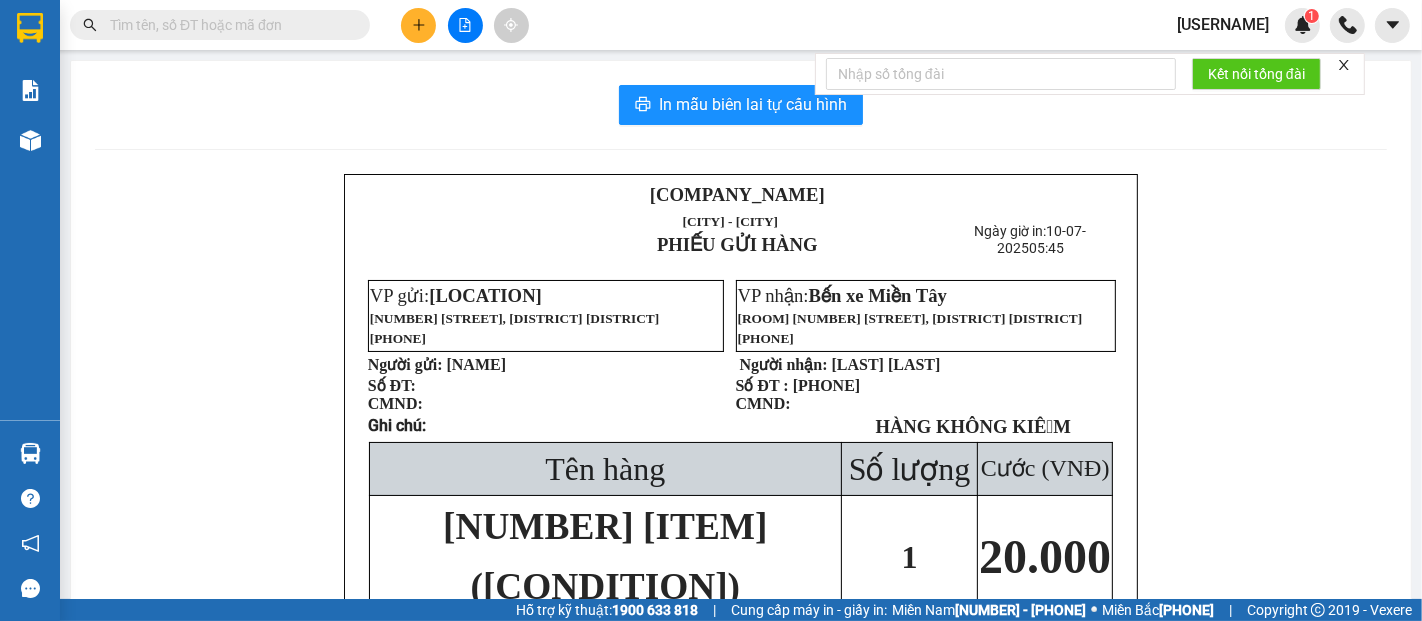 paste on "[PHONE]" 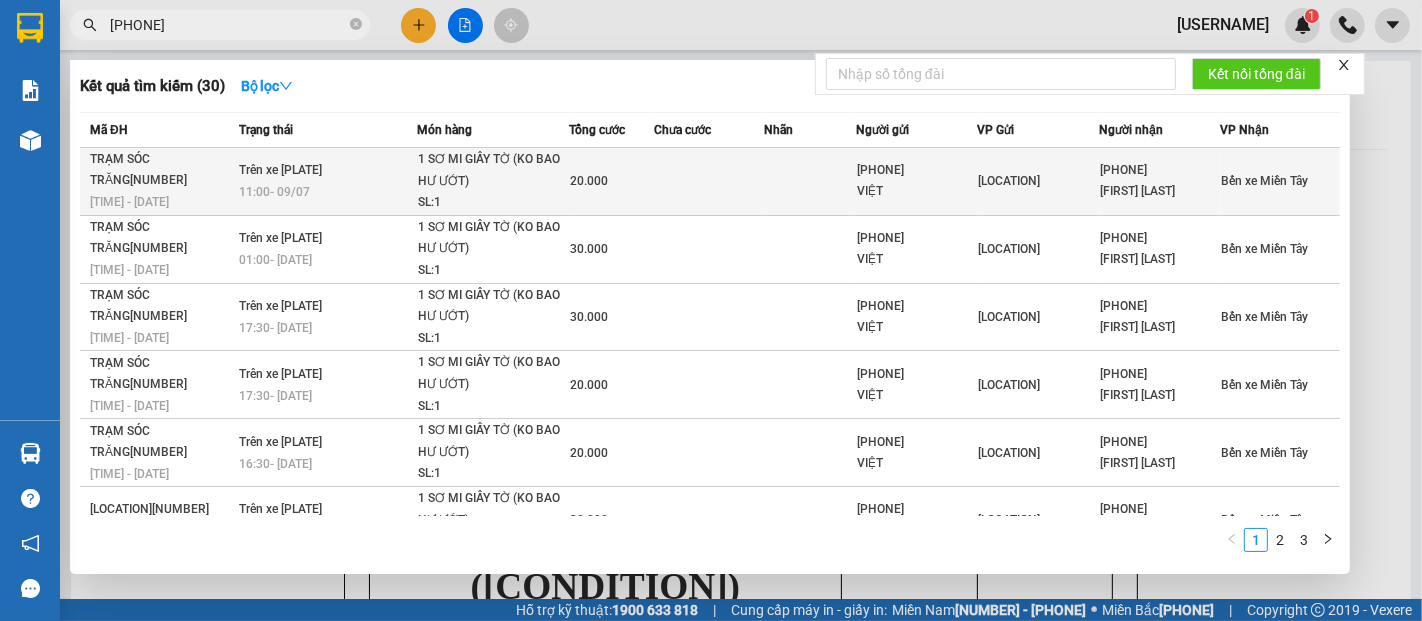 click on "TRẠM SÓC TRĂNG[NUMBER]" at bounding box center (161, 170) 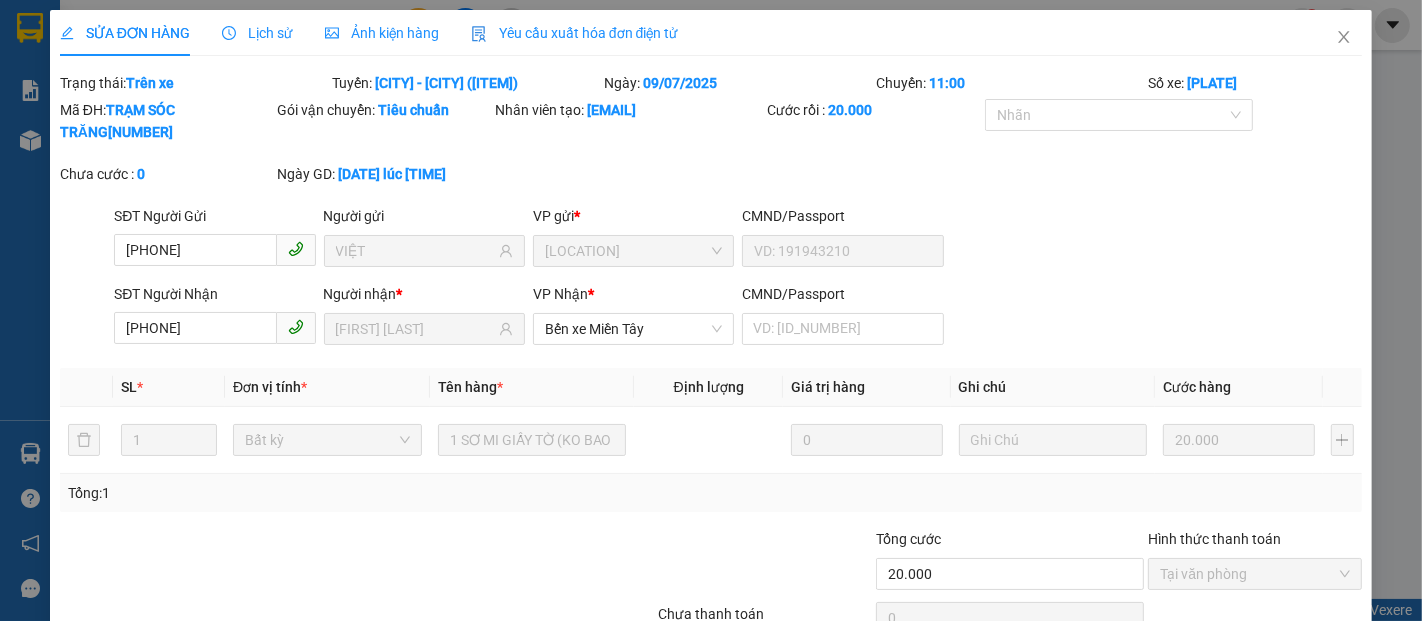 scroll, scrollTop: 102, scrollLeft: 0, axis: vertical 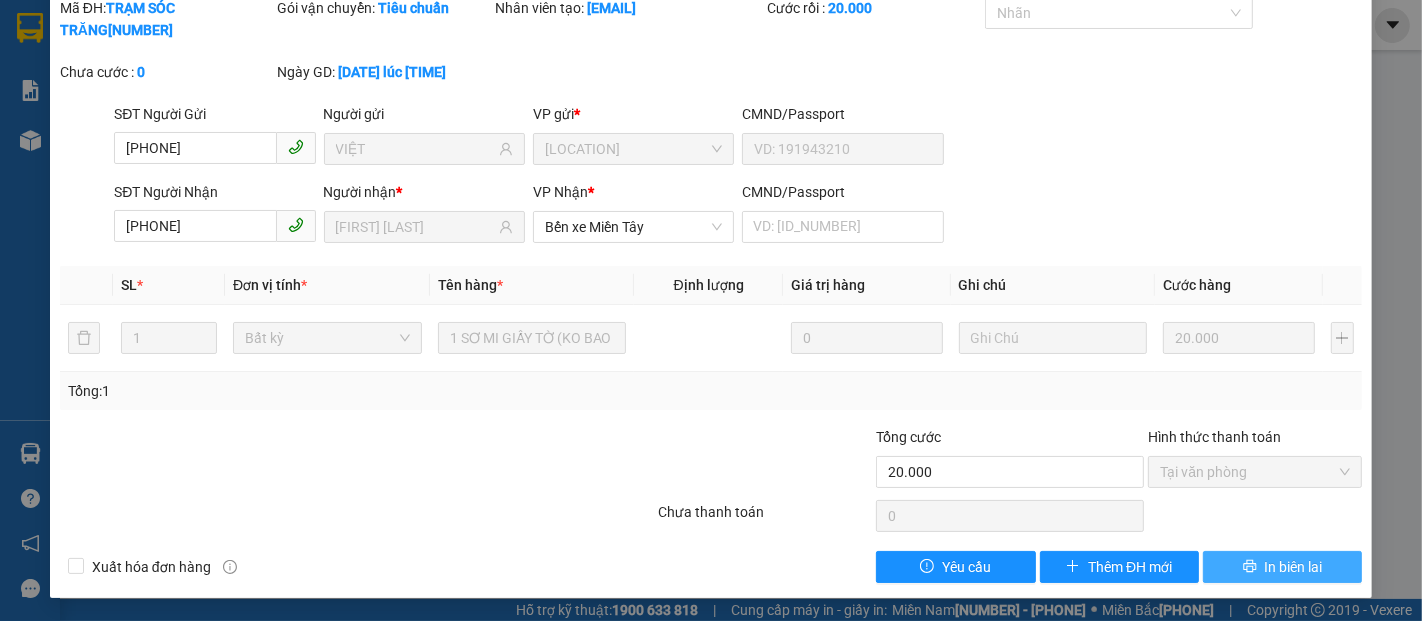 drag, startPoint x: 1280, startPoint y: 574, endPoint x: 1232, endPoint y: 502, distance: 86.53323 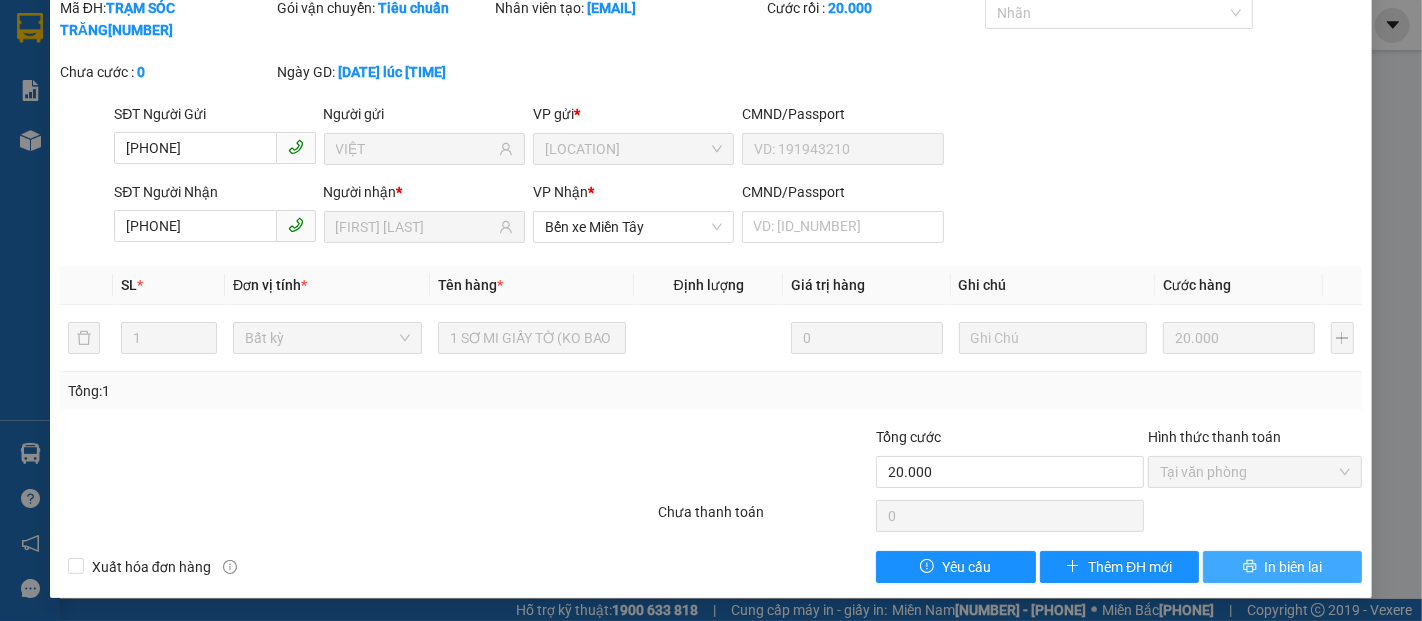 click on "In biên lai" at bounding box center (1294, 567) 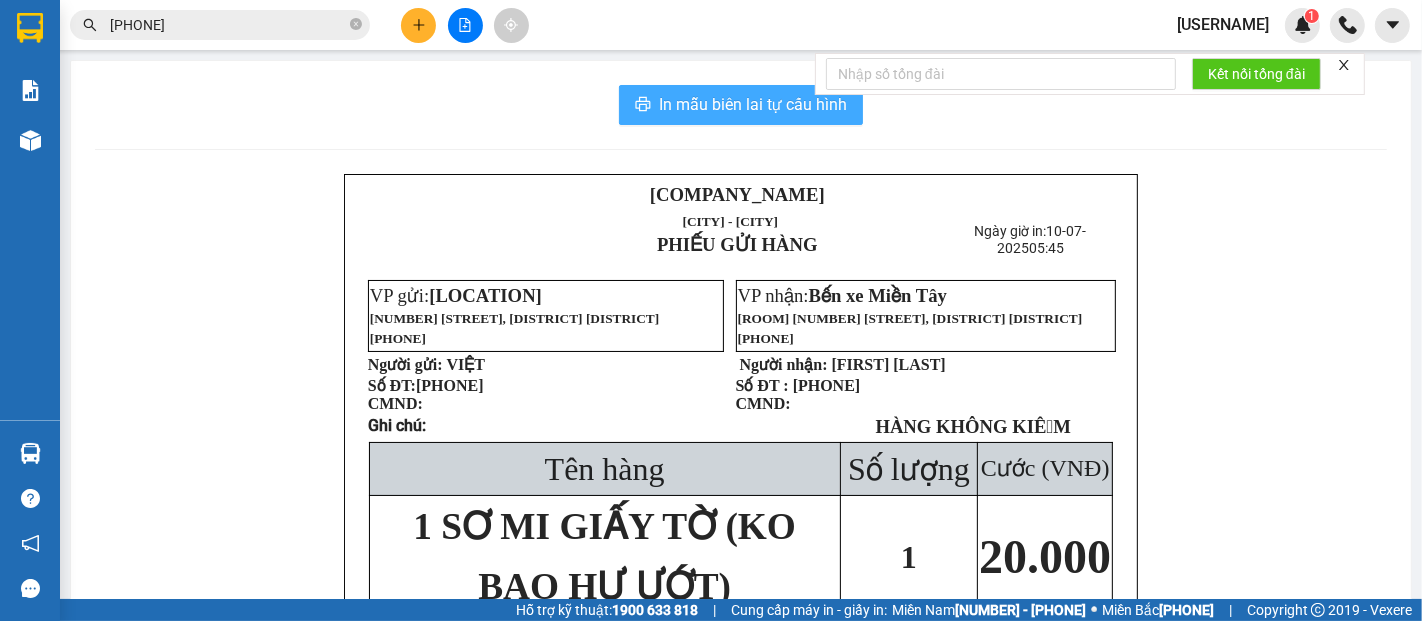 drag, startPoint x: 707, startPoint y: 94, endPoint x: 730, endPoint y: 118, distance: 33.24154 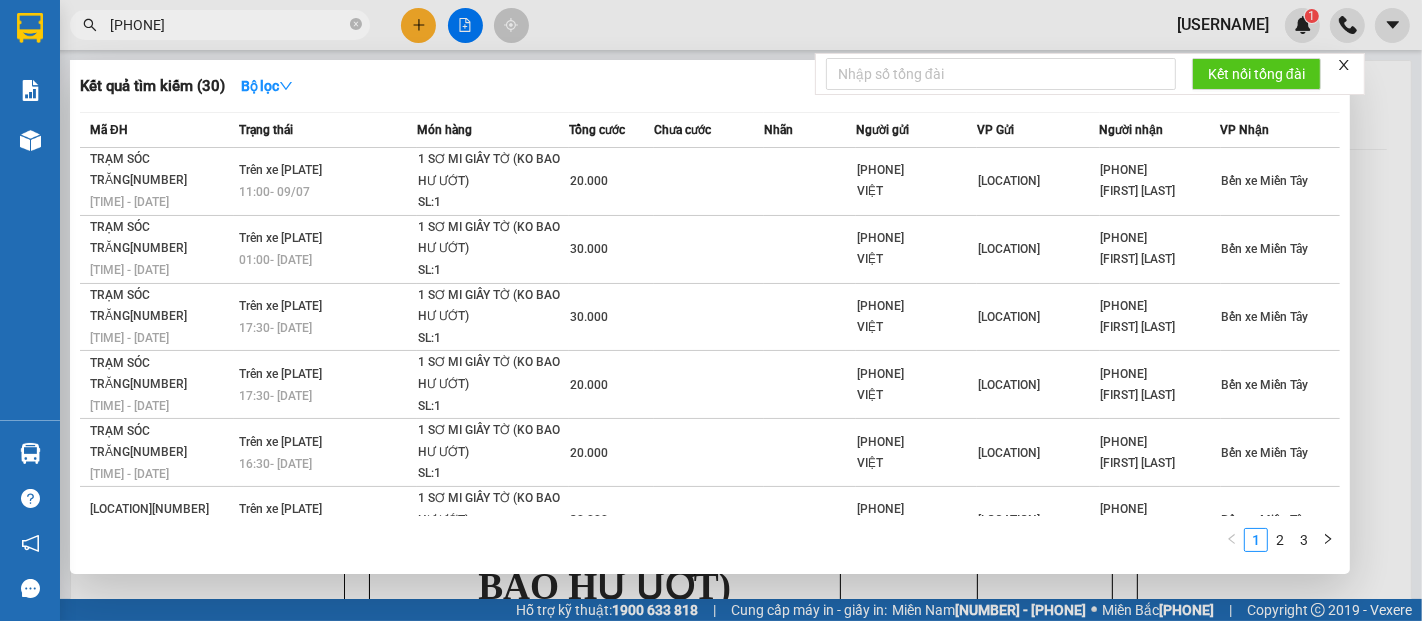 click at bounding box center [356, 24] 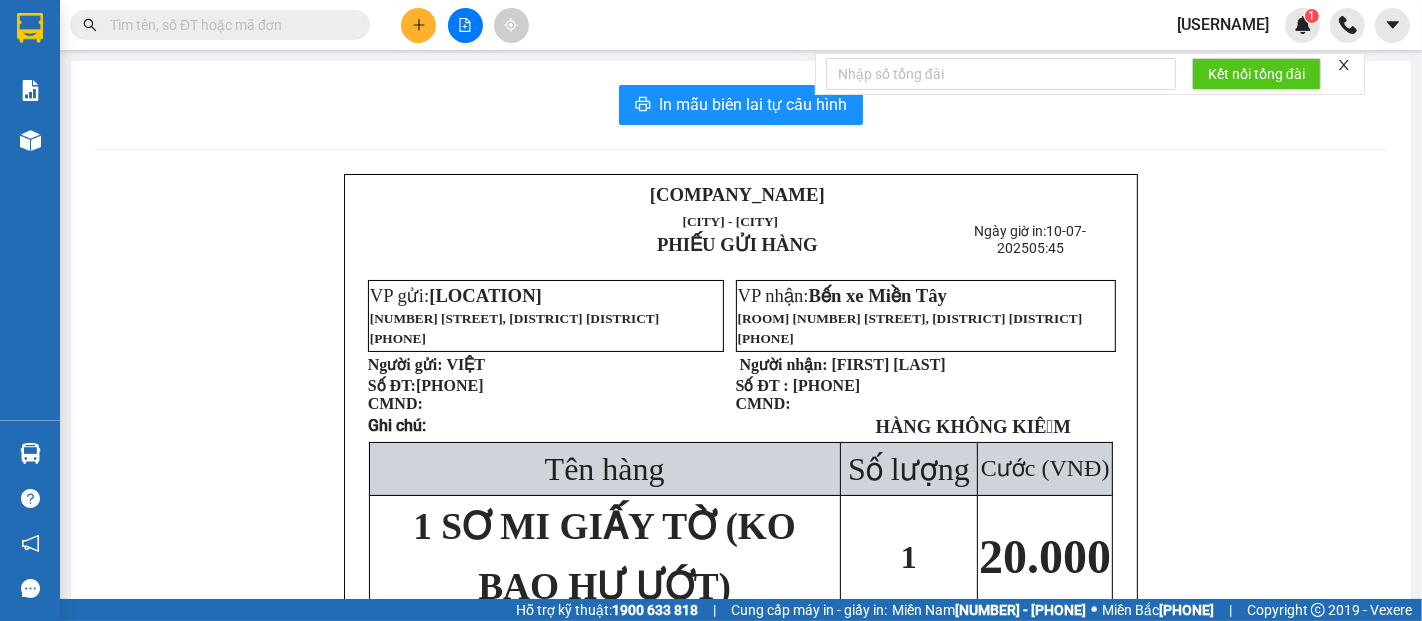 paste on "[PHONE]" 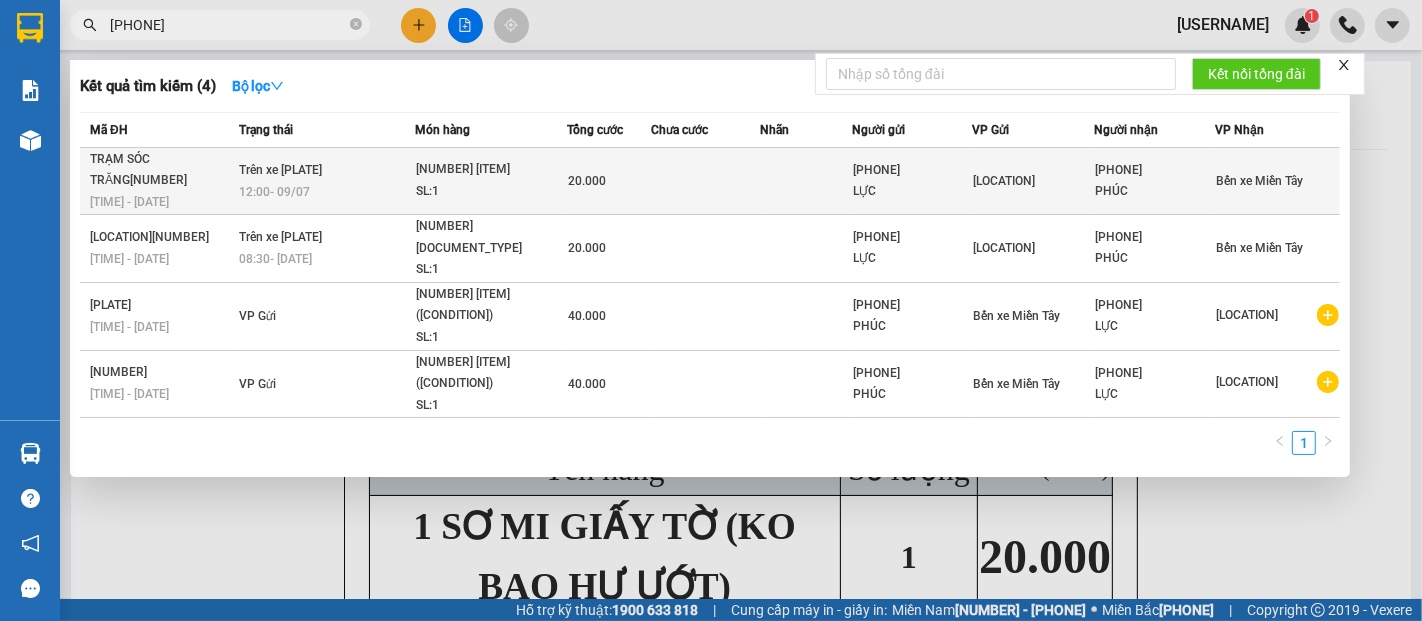 click on "TRẠM SÓC TRĂNG[NUMBER]" at bounding box center [161, 170] 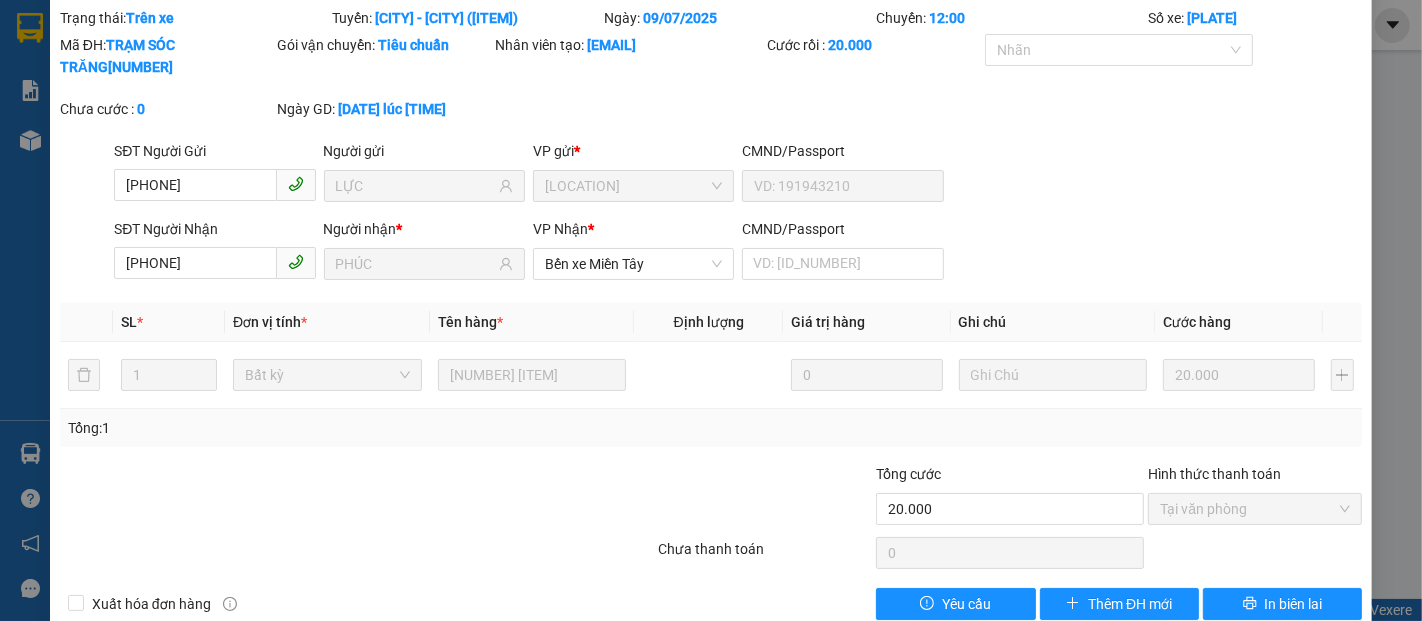 scroll, scrollTop: 102, scrollLeft: 0, axis: vertical 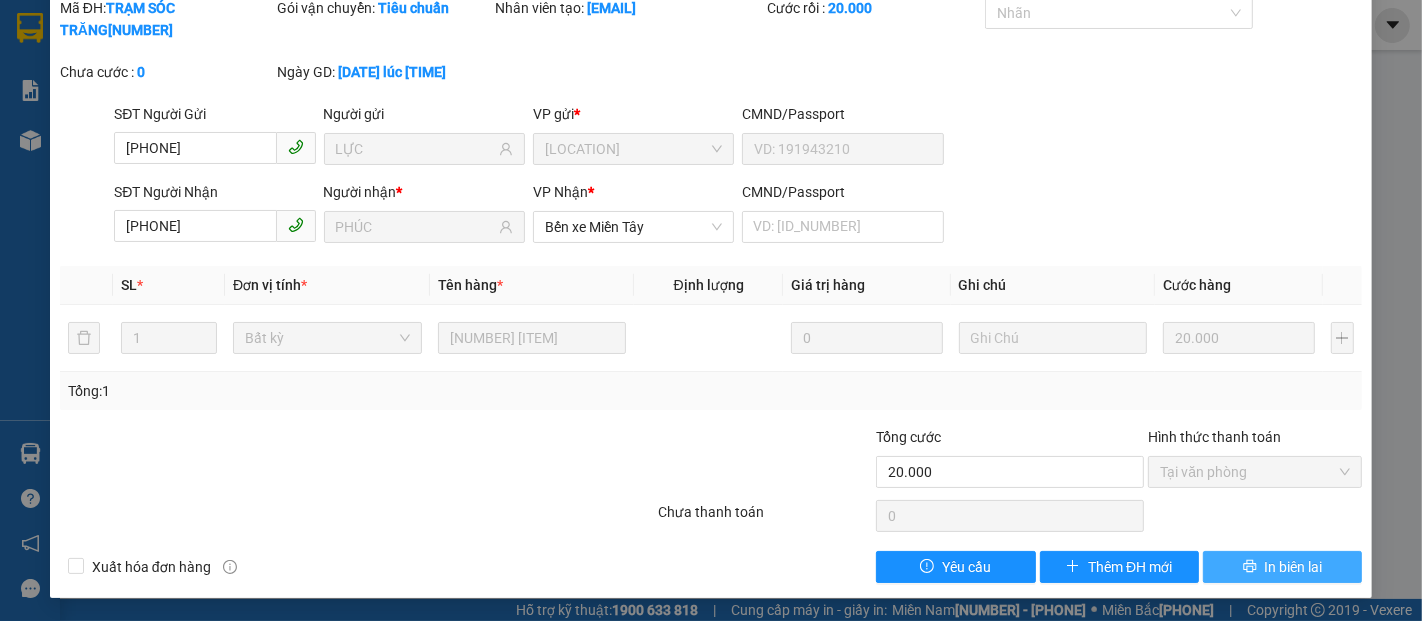 click on "In biên lai" at bounding box center [1294, 567] 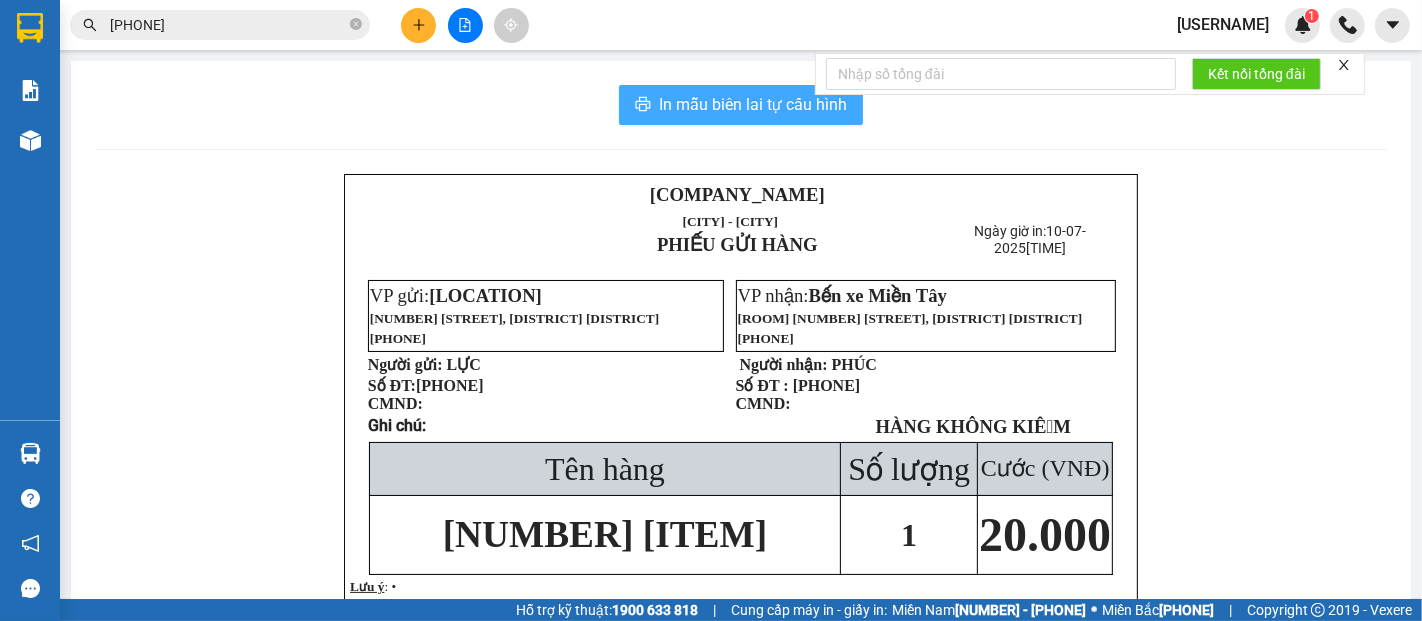 click on "In mẫu biên lai tự cấu hình" at bounding box center [753, 104] 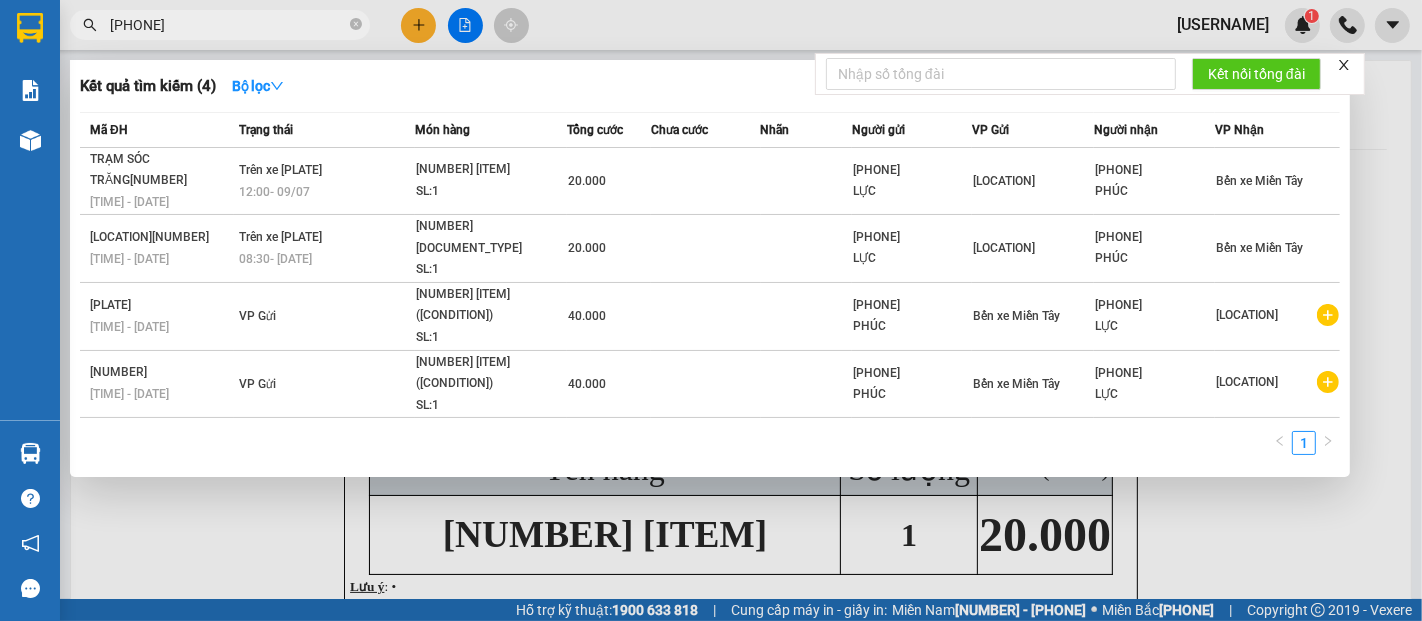 click at bounding box center [356, 24] 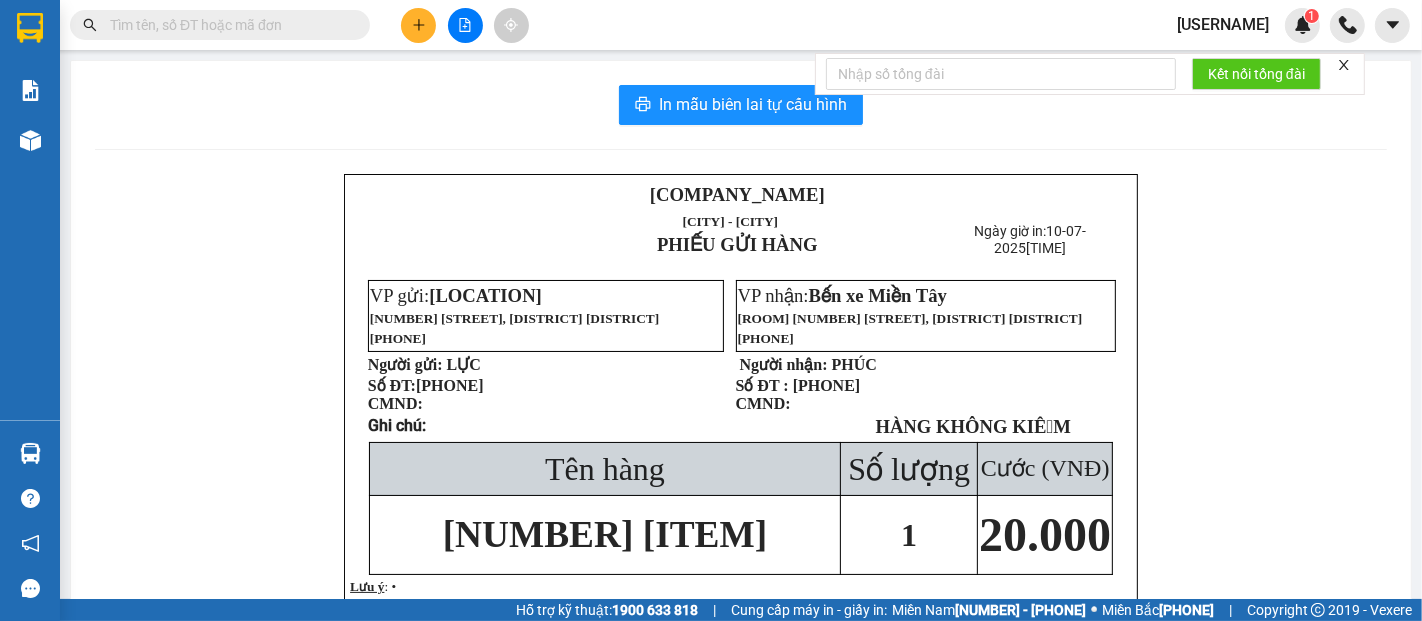 paste on "[PHONE]" 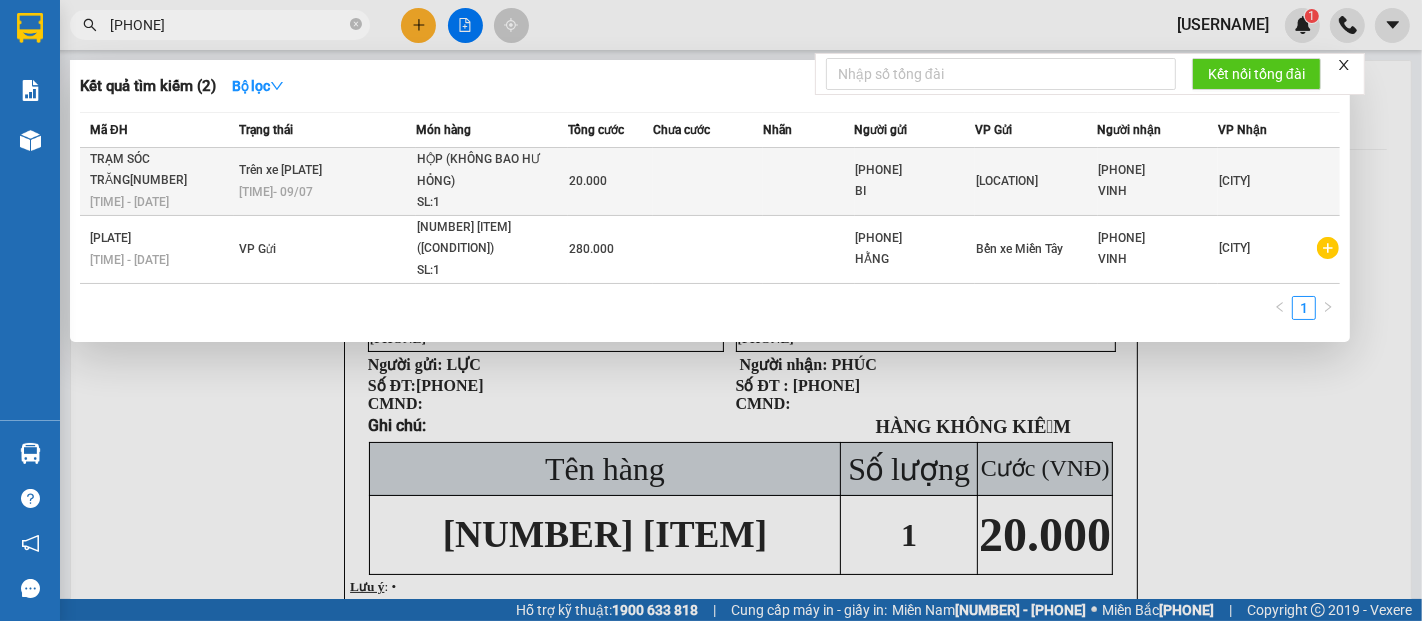 click on "[LOCATION][NUMBER] [TIME] - [DATE]" at bounding box center (157, 182) 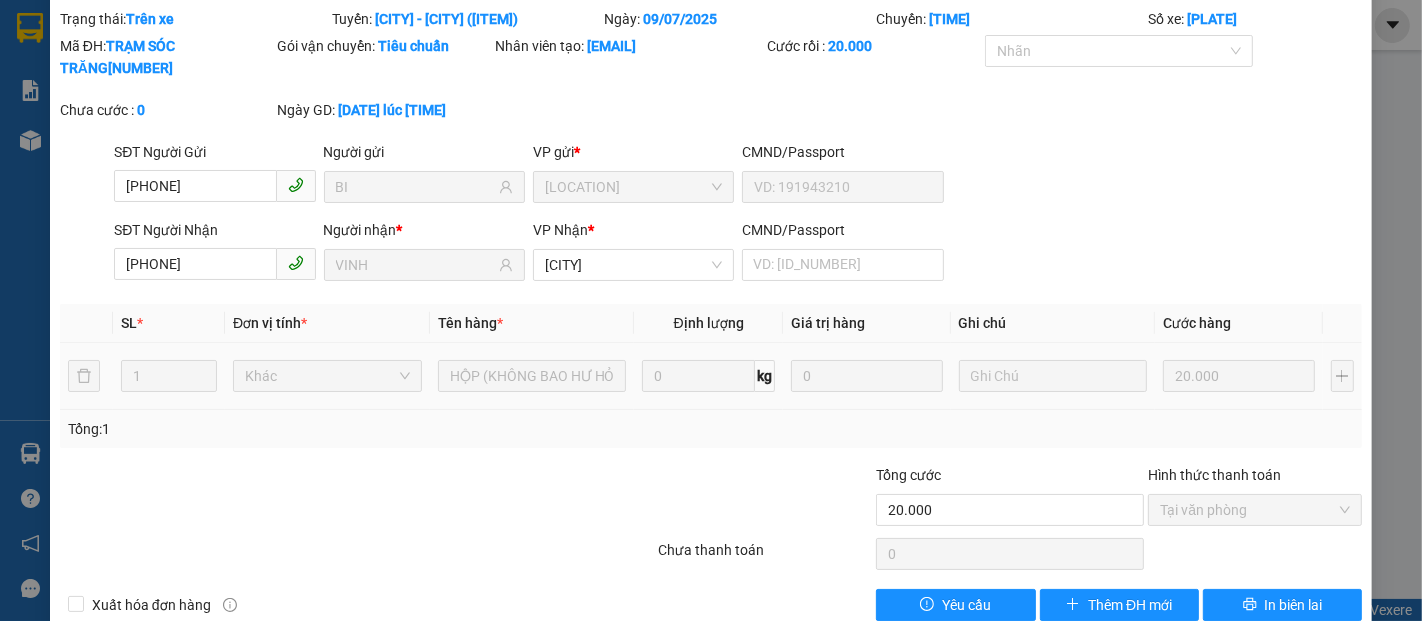 scroll, scrollTop: 102, scrollLeft: 0, axis: vertical 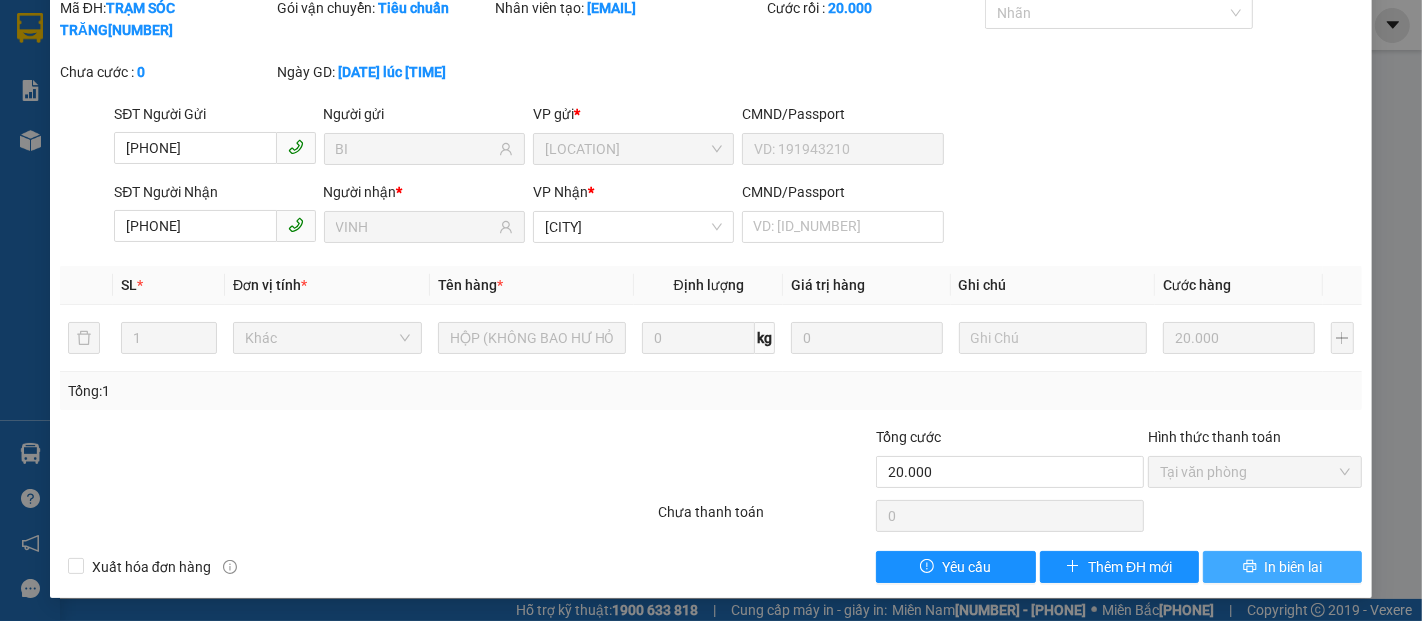 click on "In biên lai" at bounding box center [1294, 567] 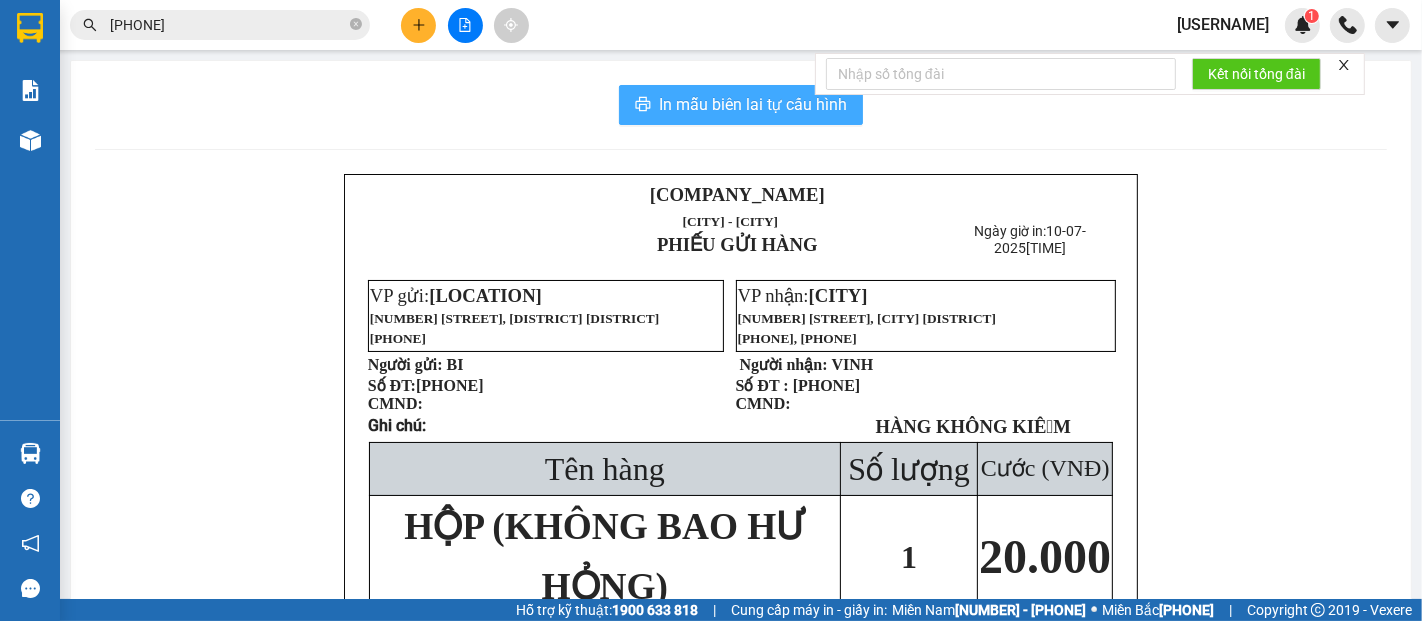 drag, startPoint x: 733, startPoint y: 113, endPoint x: 915, endPoint y: 219, distance: 210.61813 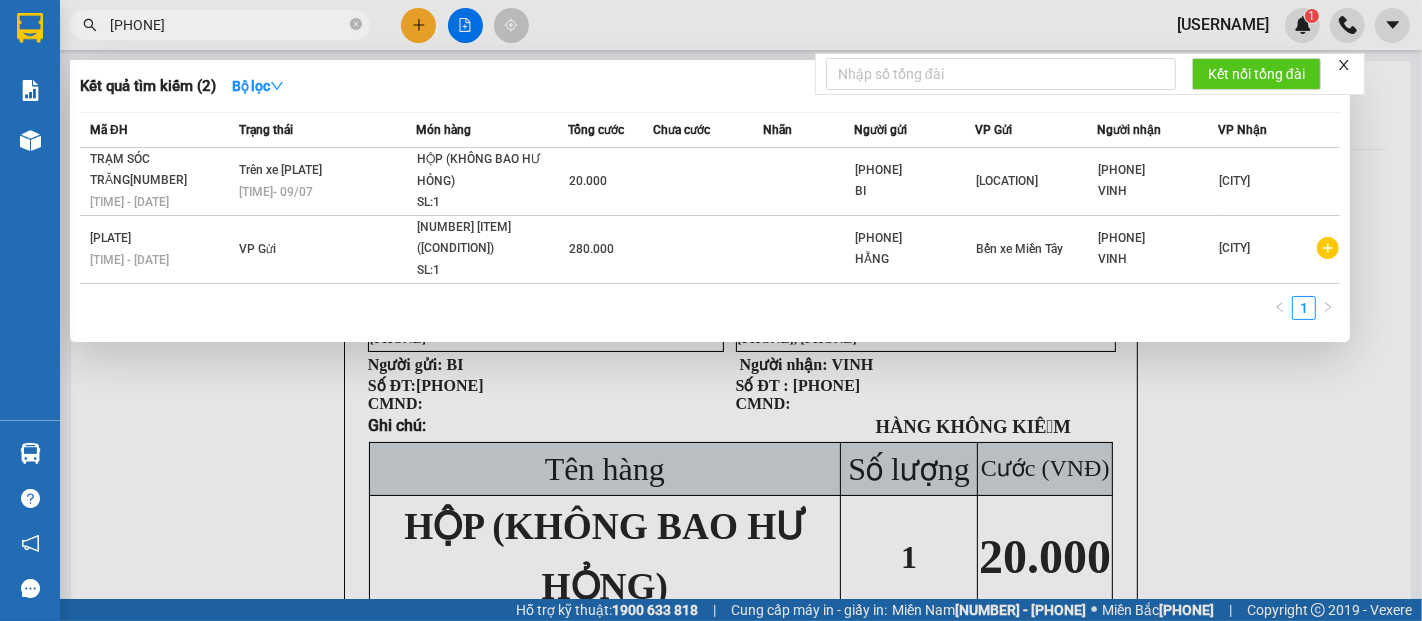 click at bounding box center [356, 24] 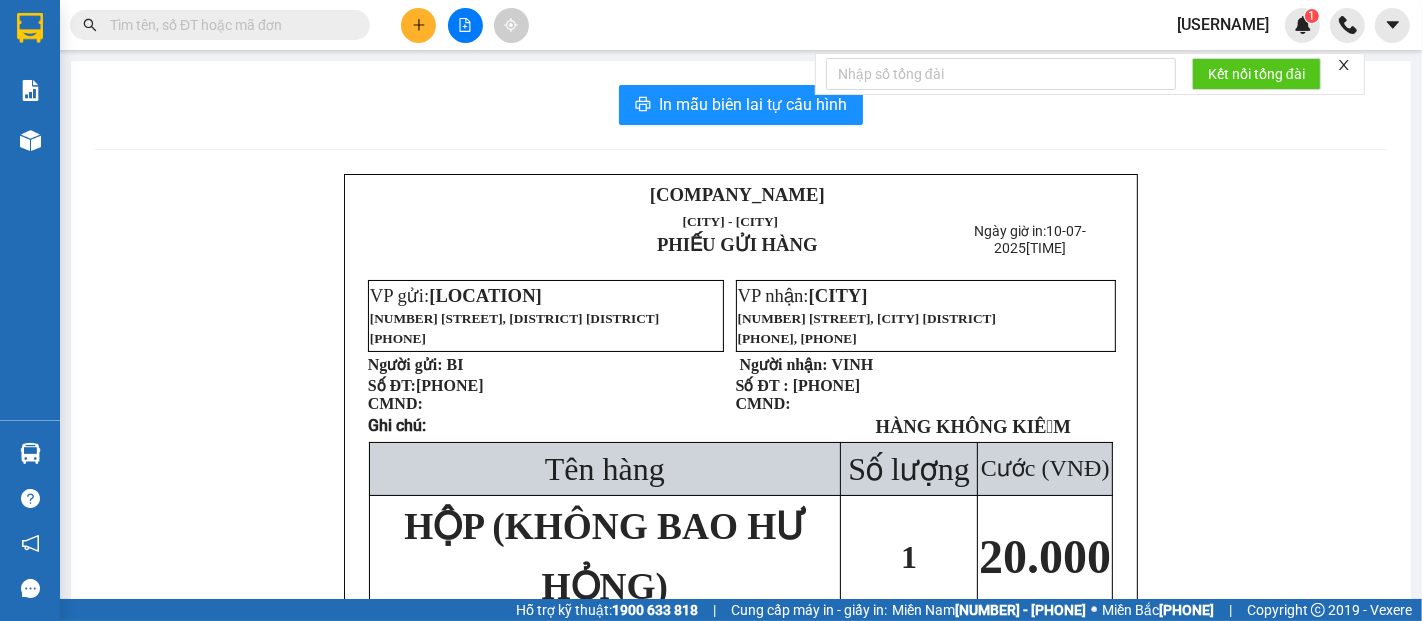 paste on "[PHONE]" 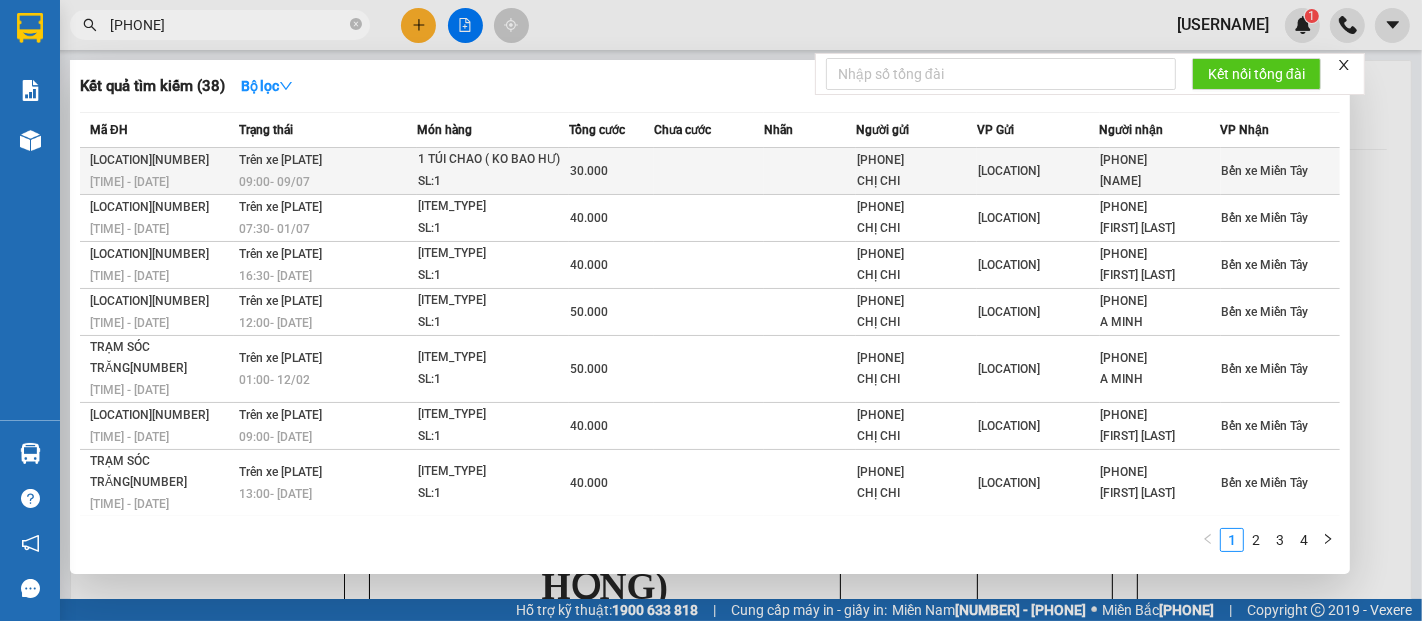 drag, startPoint x: 149, startPoint y: 186, endPoint x: 168, endPoint y: 182, distance: 19.416489 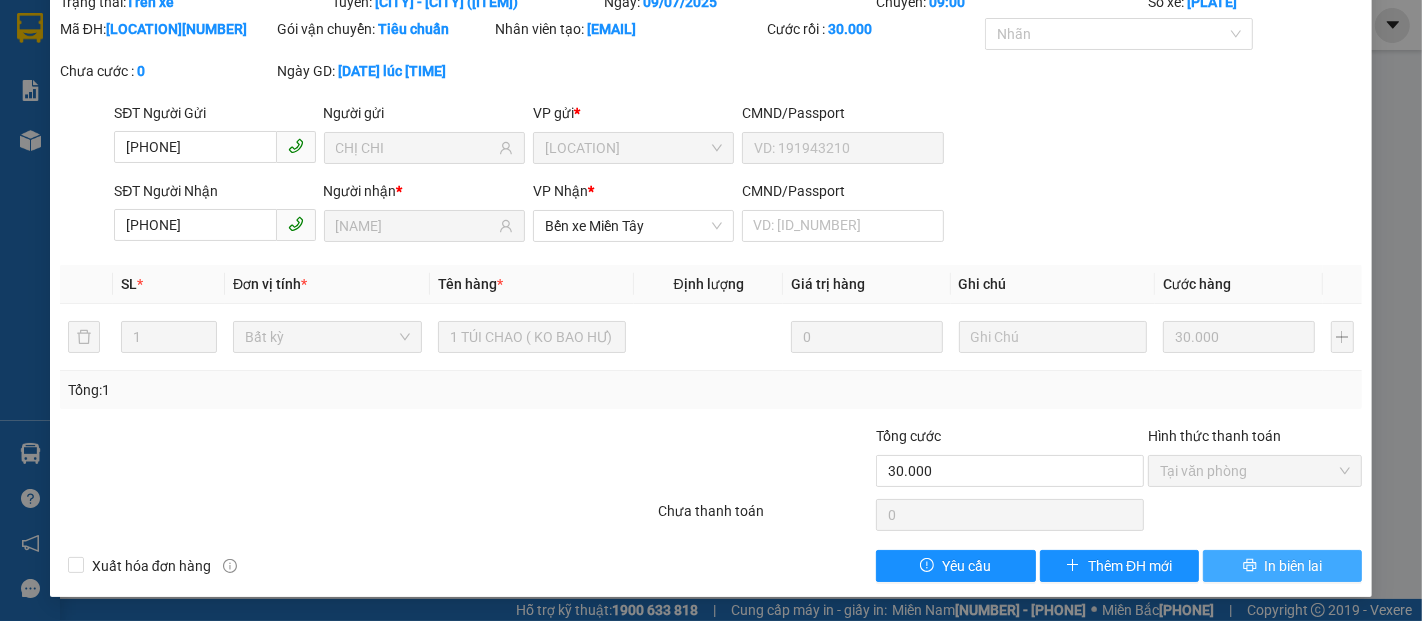 scroll, scrollTop: 102, scrollLeft: 0, axis: vertical 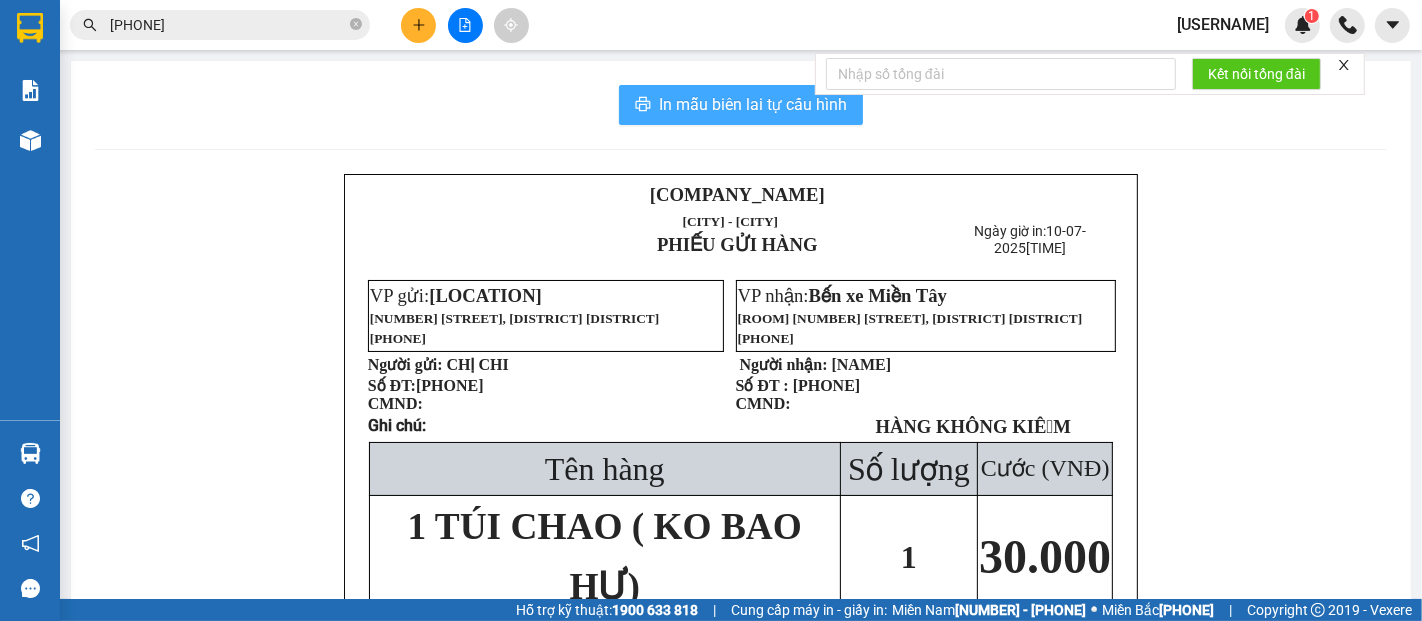 drag, startPoint x: 743, startPoint y: 87, endPoint x: 824, endPoint y: 165, distance: 112.44999 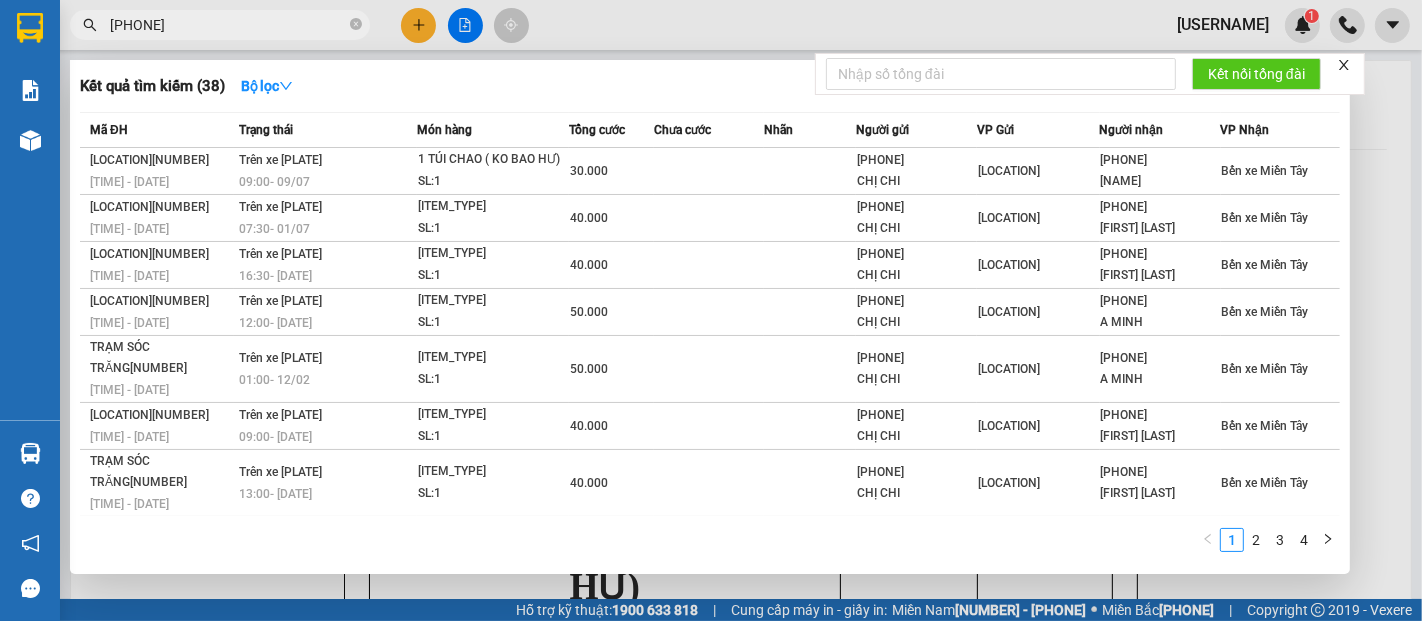 click at bounding box center (356, 24) 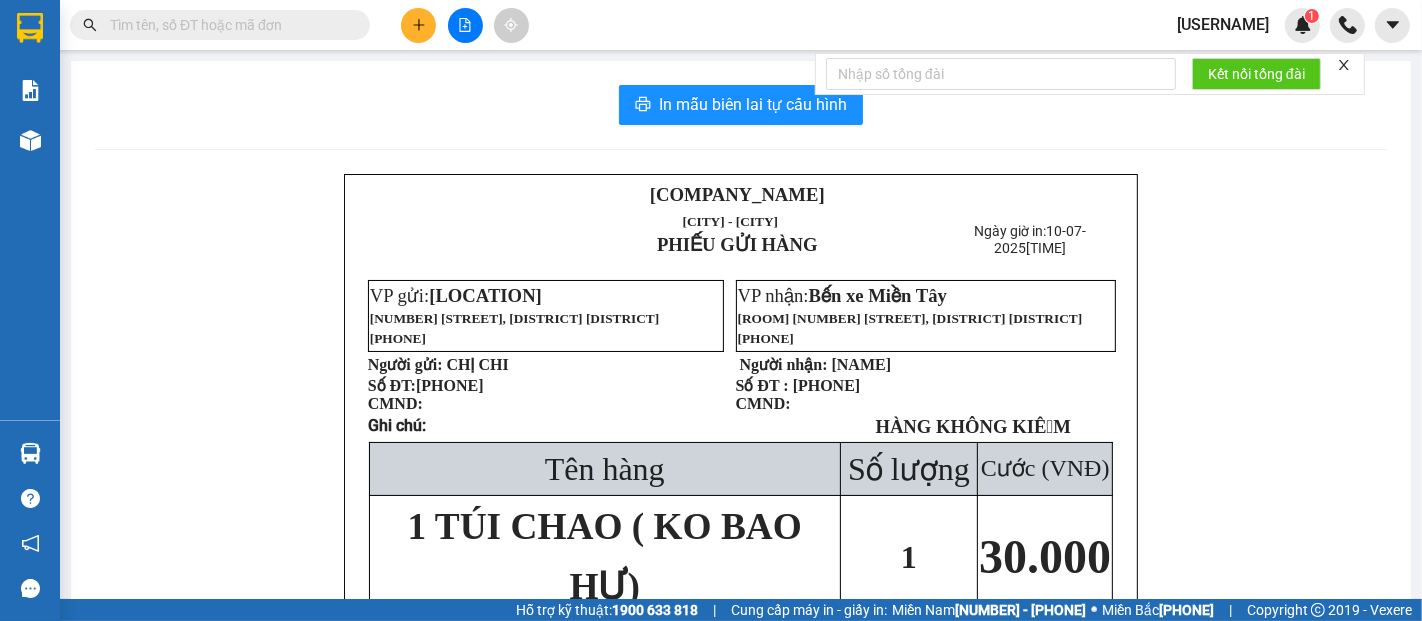 paste on "[PHONE]" 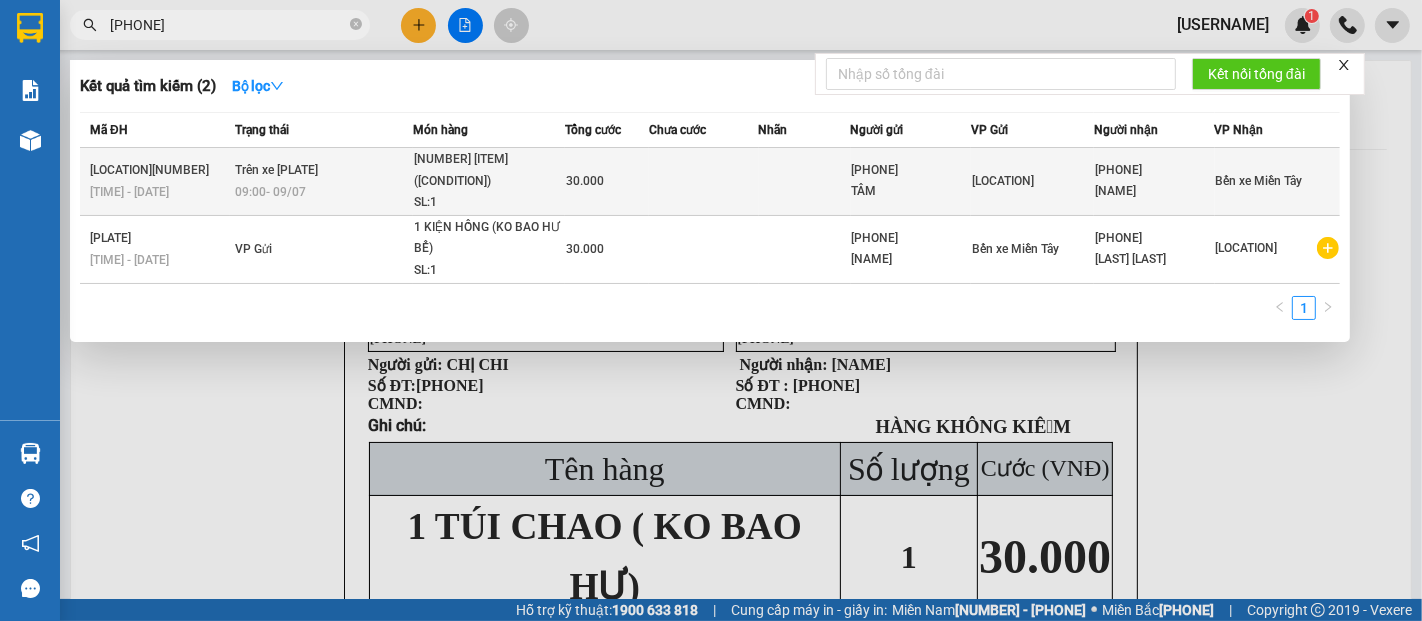 click on "[LOCATION][NUMBER]" at bounding box center [159, 170] 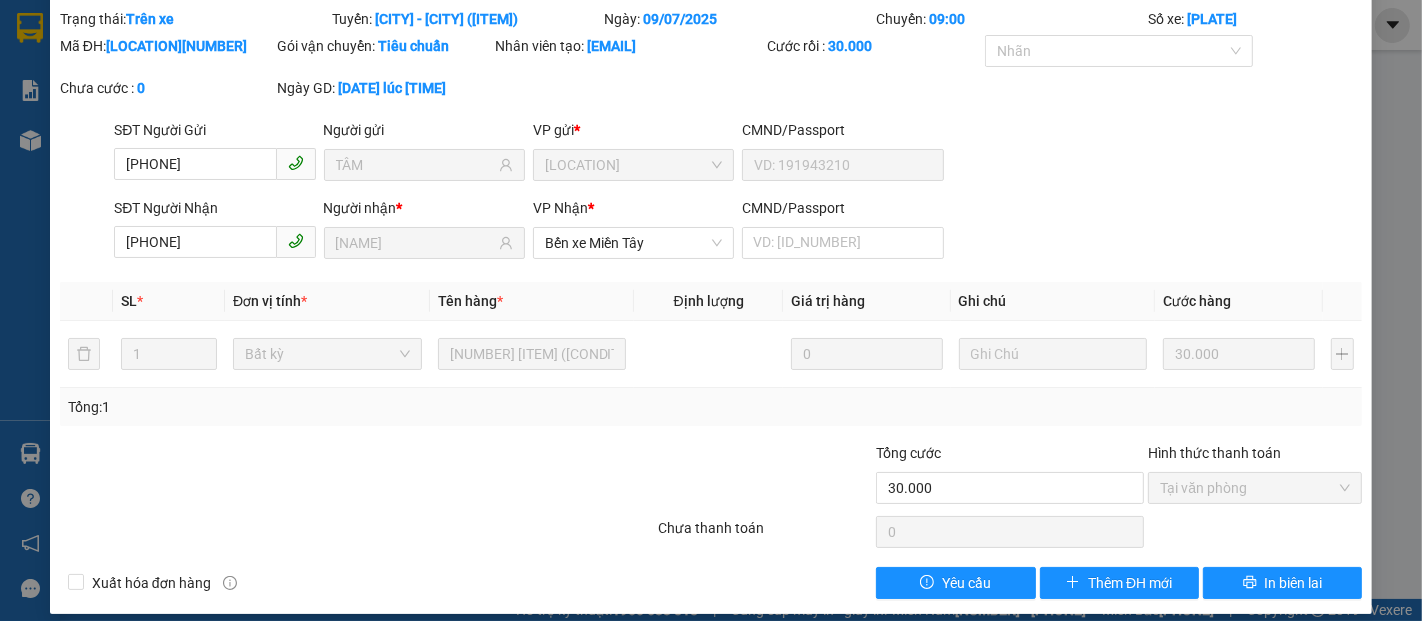 scroll, scrollTop: 102, scrollLeft: 0, axis: vertical 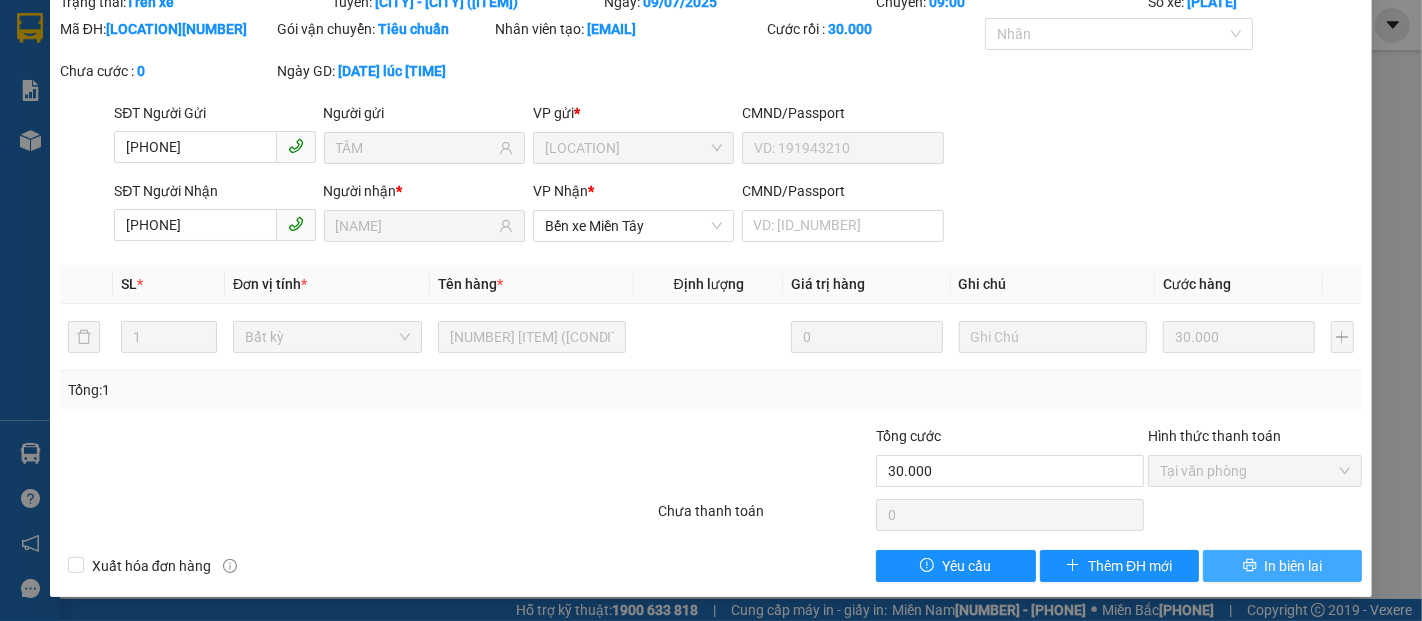 click on "In biên lai" at bounding box center [1294, 566] 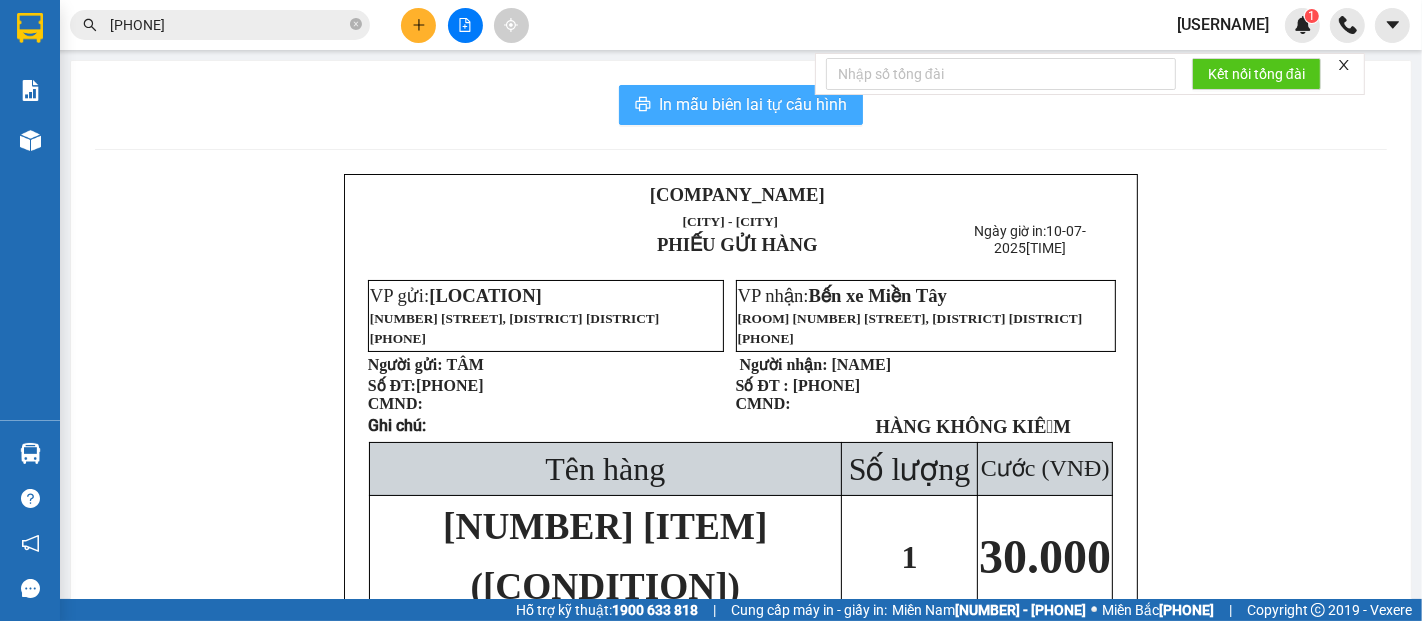 click on "In mẫu biên lai tự cấu hình" at bounding box center [753, 104] 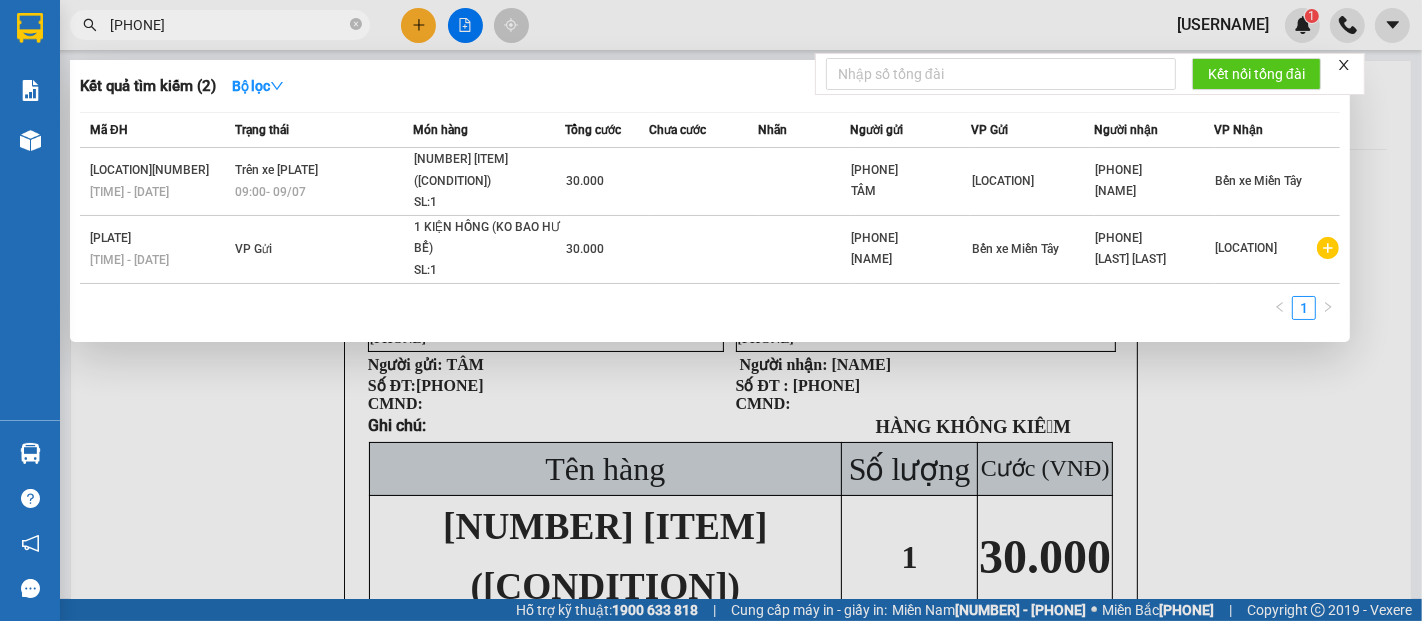 click at bounding box center (356, 24) 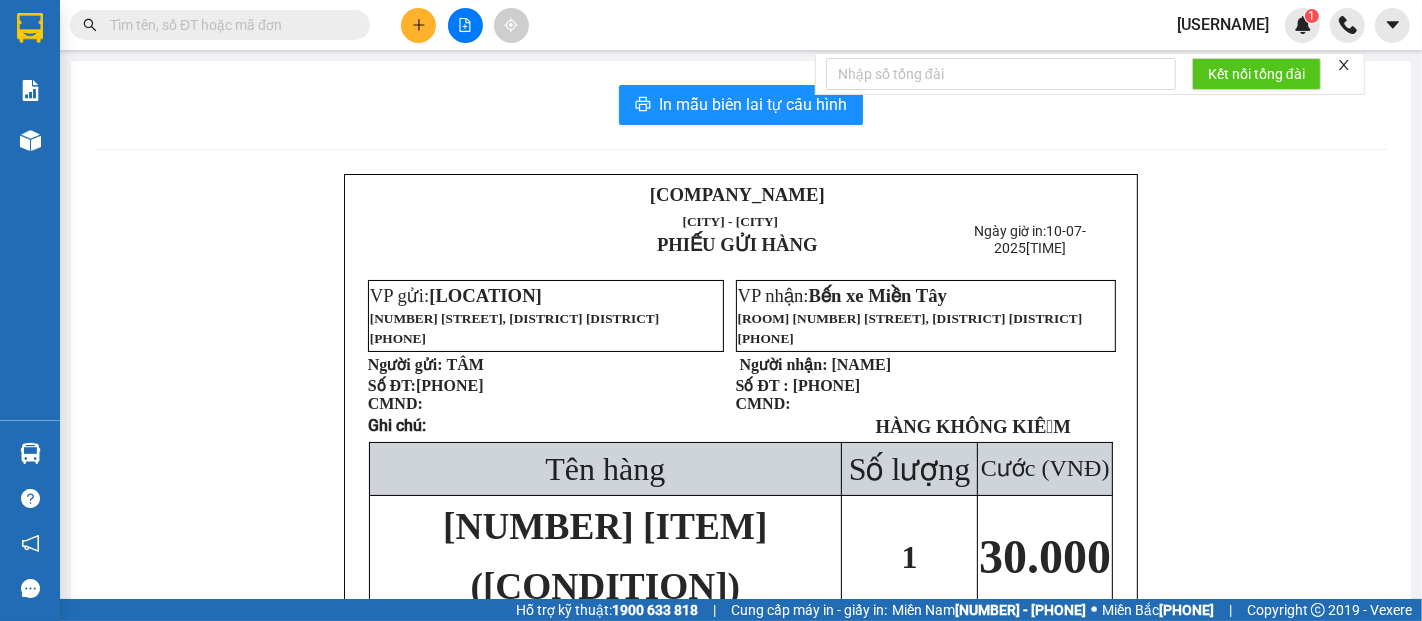 paste on "[PHONE]" 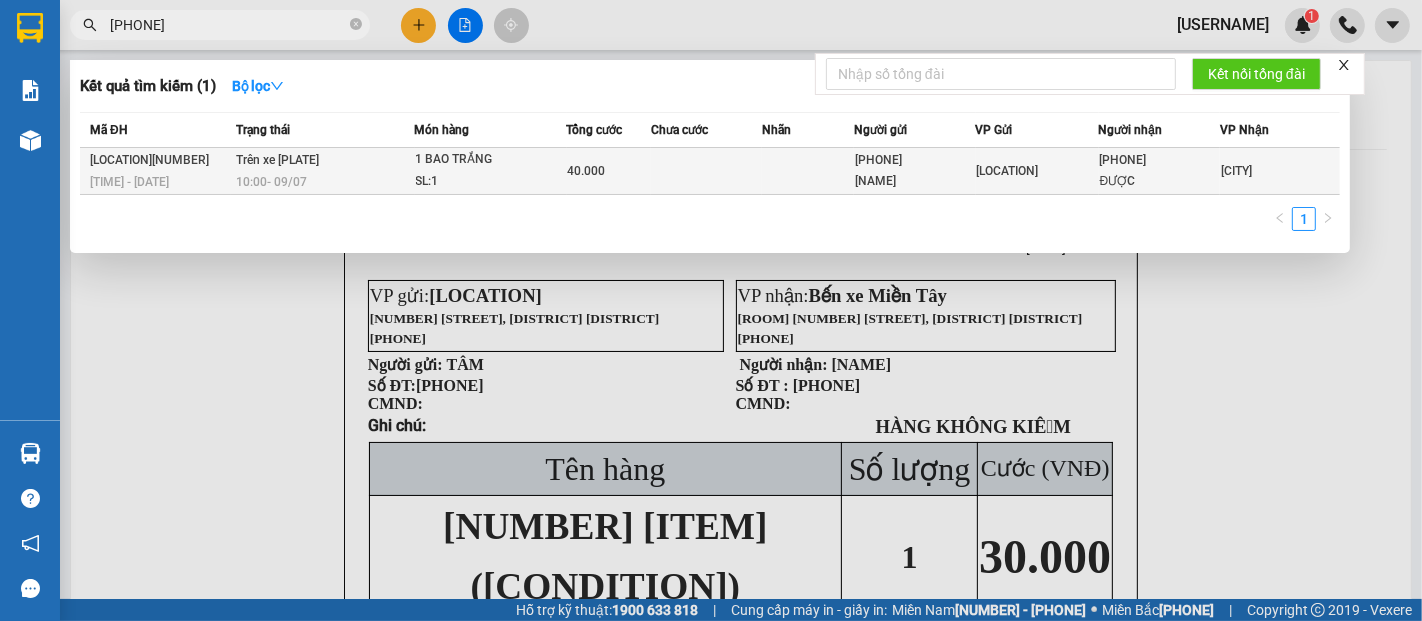 click on "[LOCATION][NUMBER]" at bounding box center [160, 160] 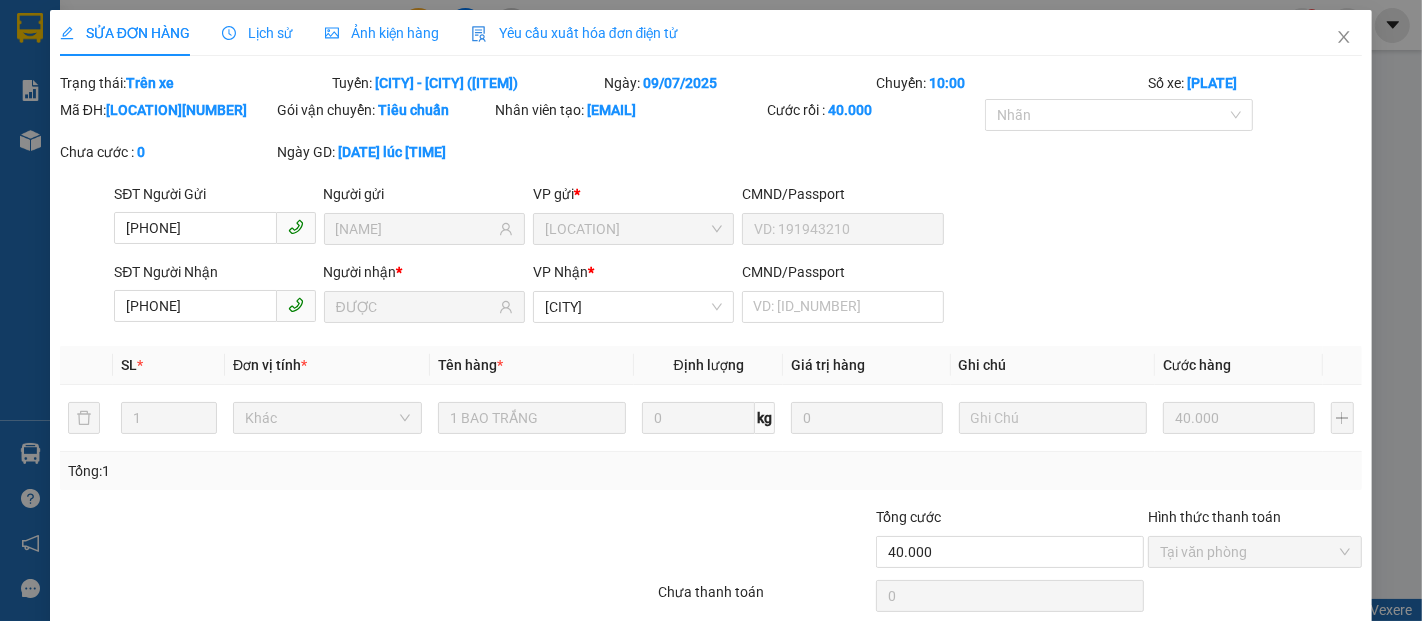 scroll, scrollTop: 102, scrollLeft: 0, axis: vertical 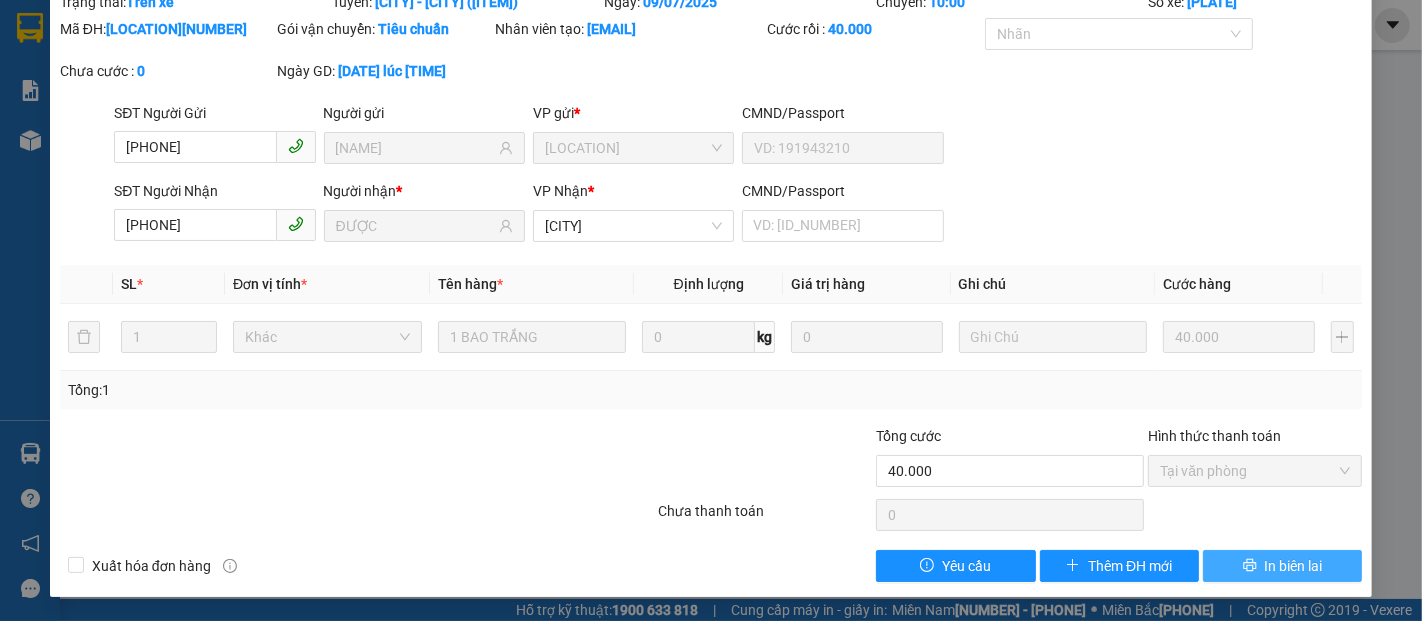 click on "In biên lai" at bounding box center (1294, 566) 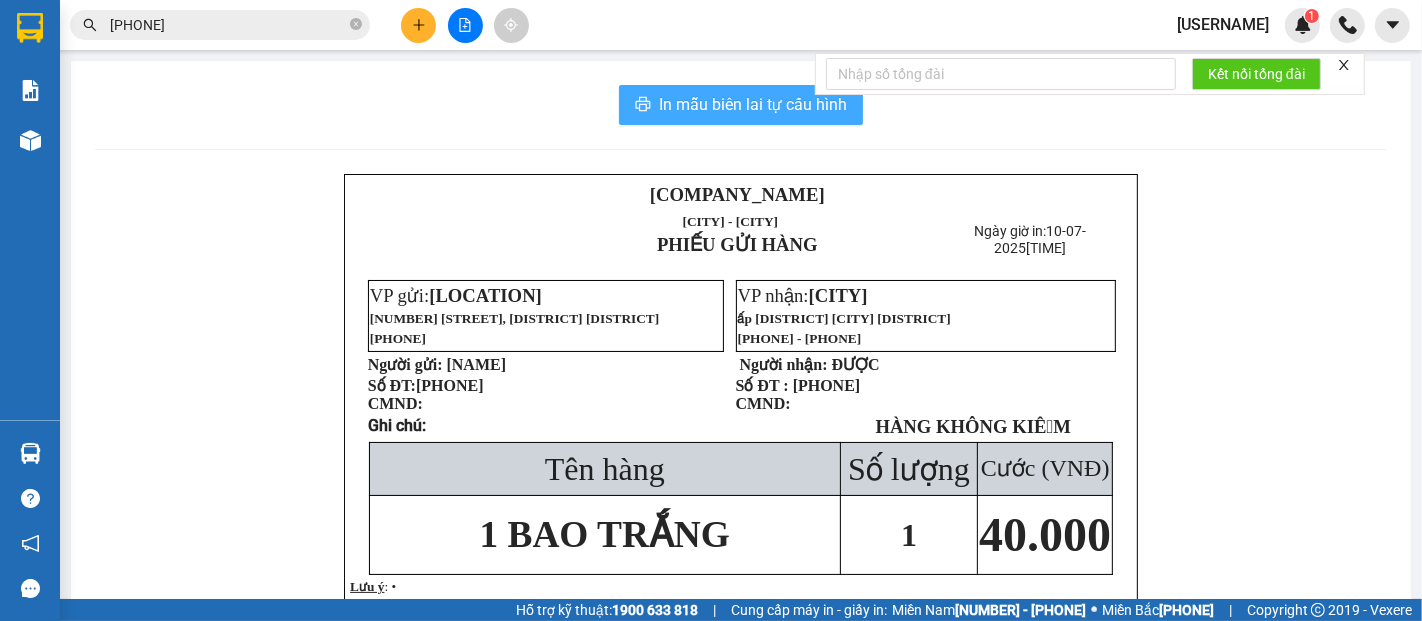 click on "In mẫu biên lai tự cấu hình" at bounding box center [753, 104] 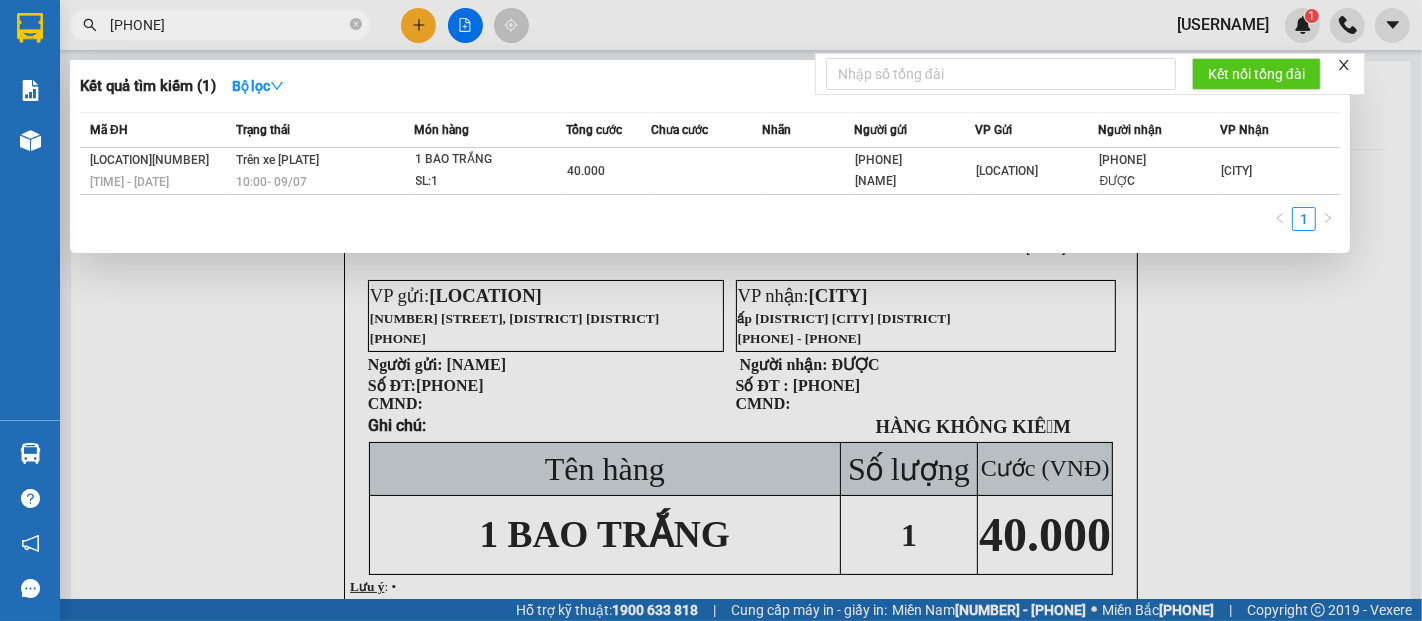 click at bounding box center [356, 24] 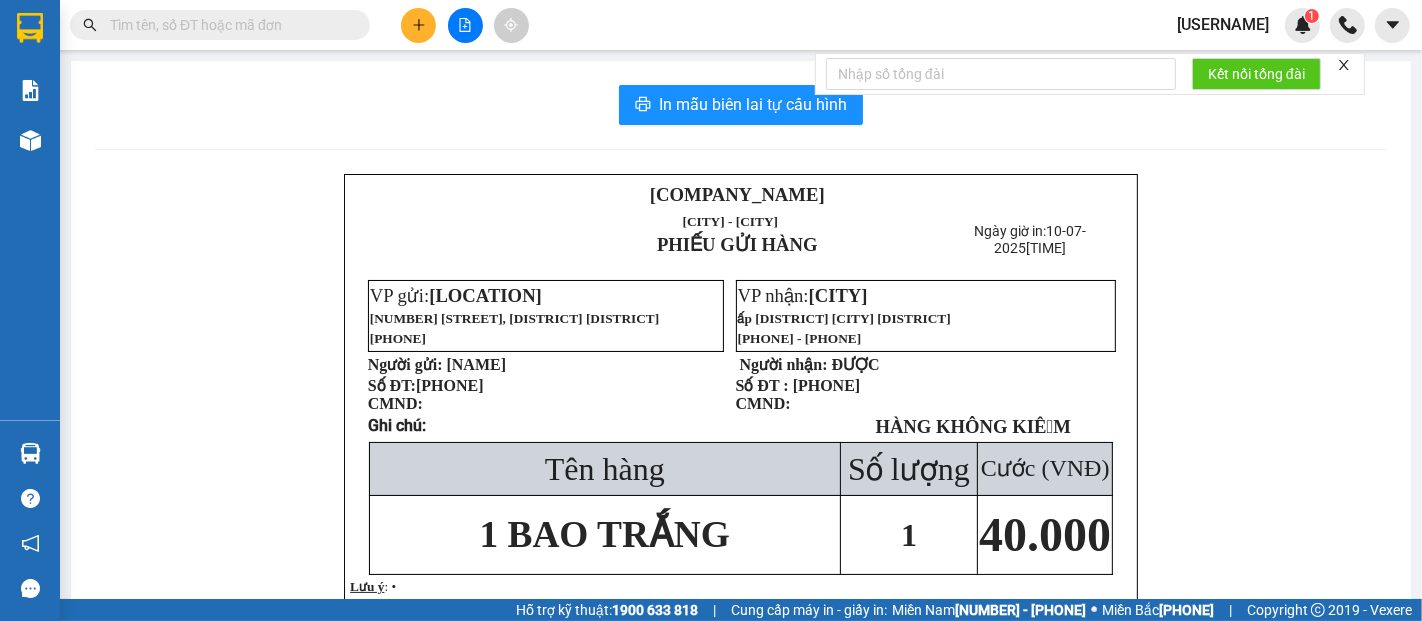 paste on "[PHONE]" 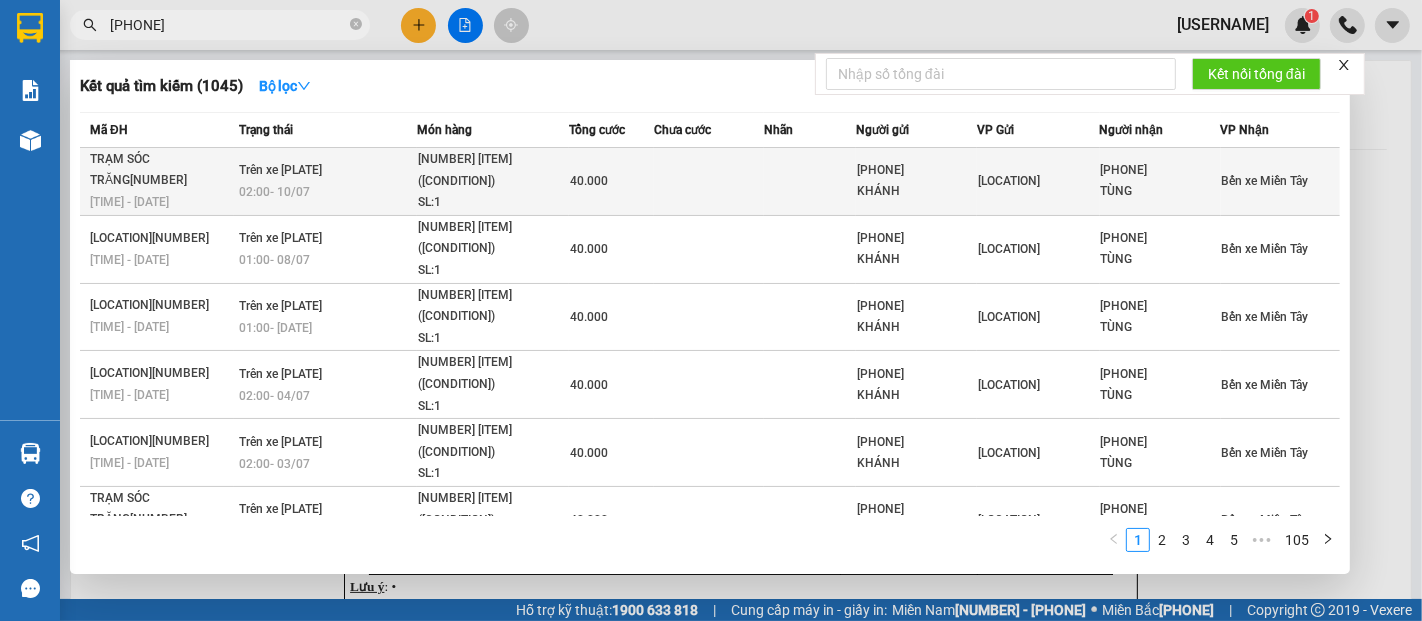 click on "TRẠM SÓC TRĂNG[NUMBER]" at bounding box center [161, 170] 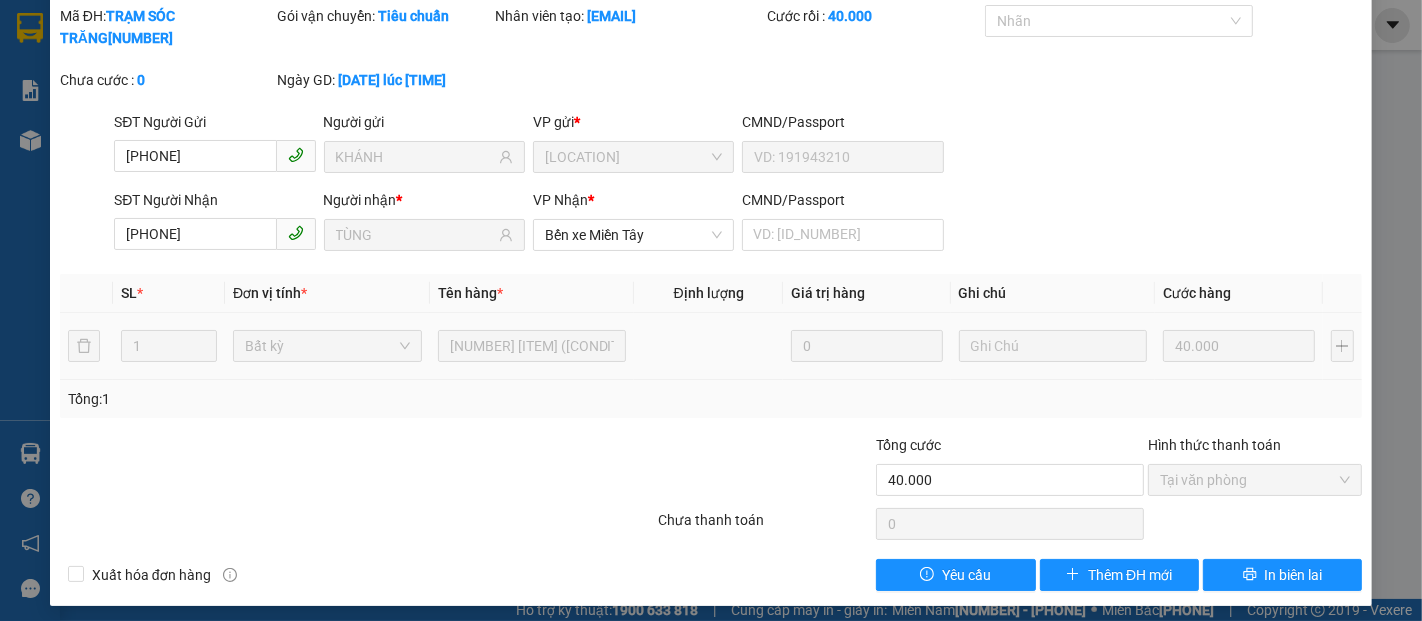 scroll, scrollTop: 102, scrollLeft: 0, axis: vertical 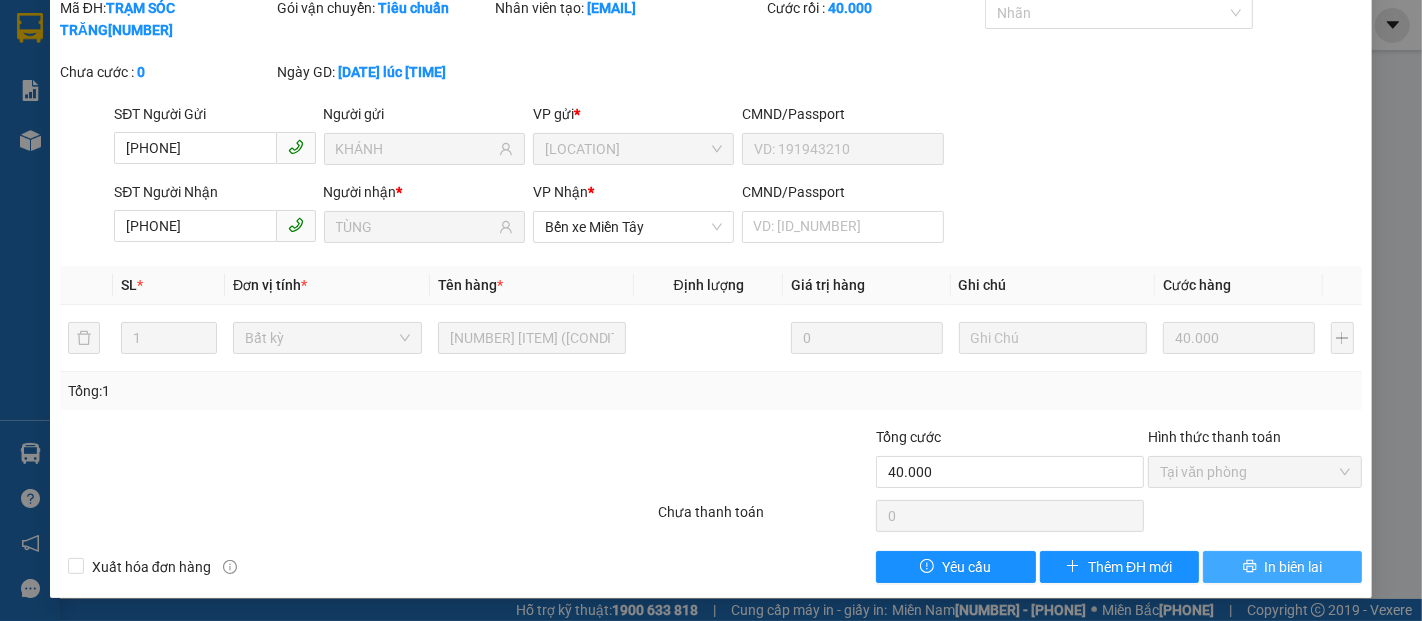 click on "In biên lai" at bounding box center (1294, 567) 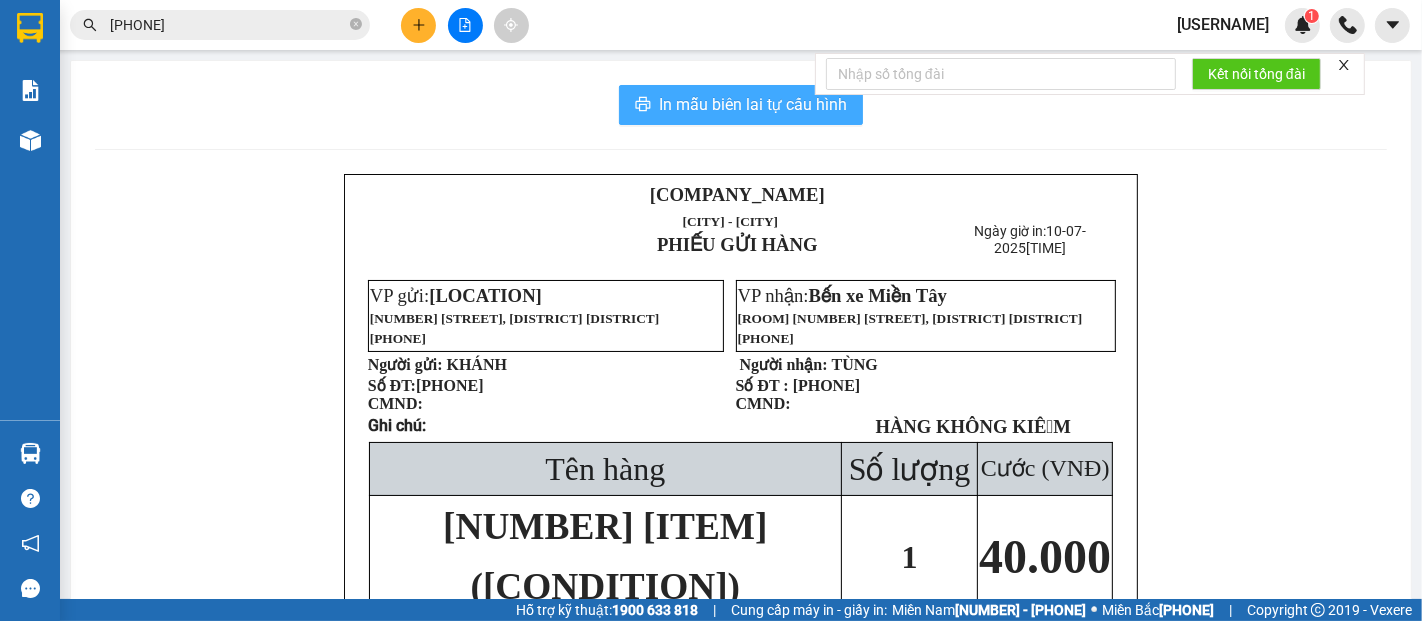 click on "In mẫu biên lai tự cấu hình" at bounding box center (753, 104) 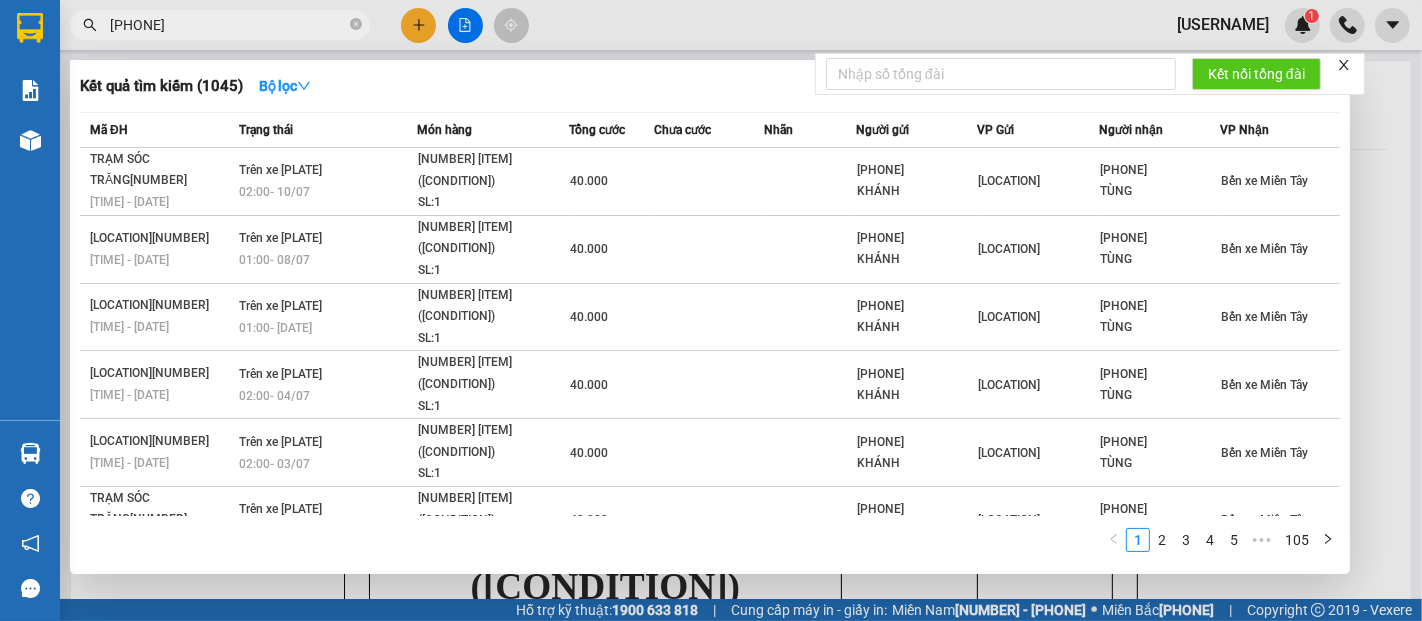 click at bounding box center [356, 24] 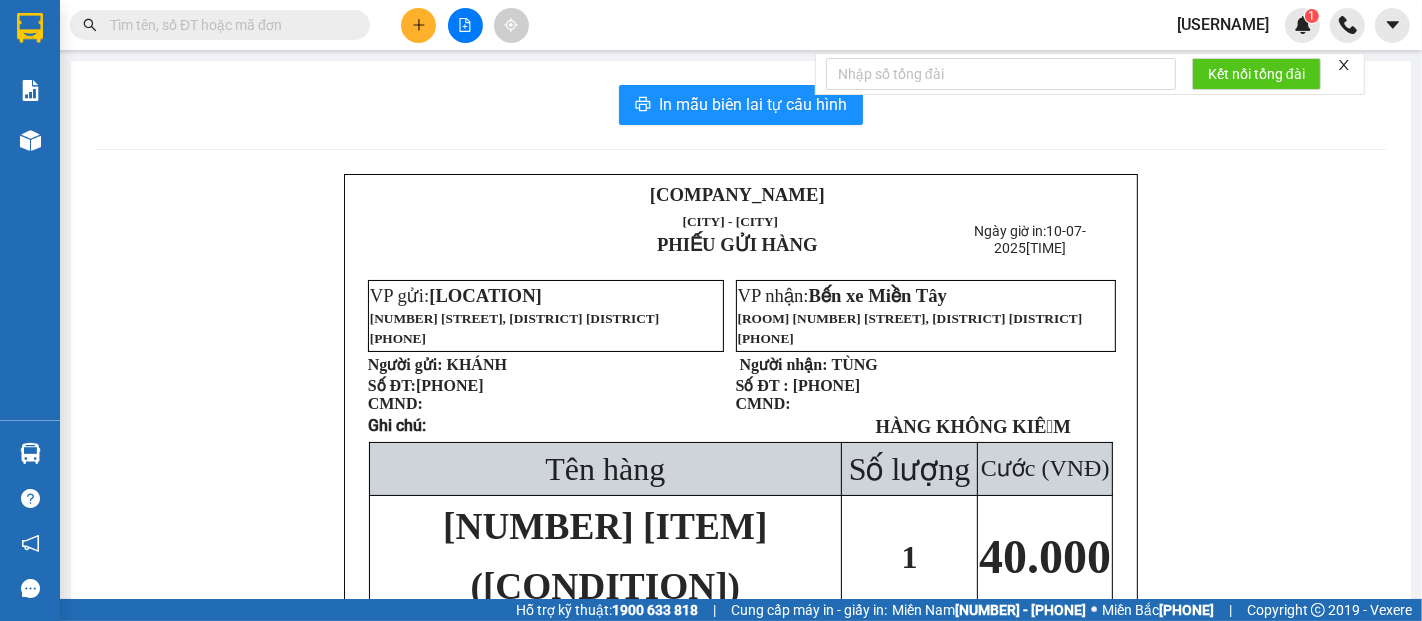 paste on "[PHONE]" 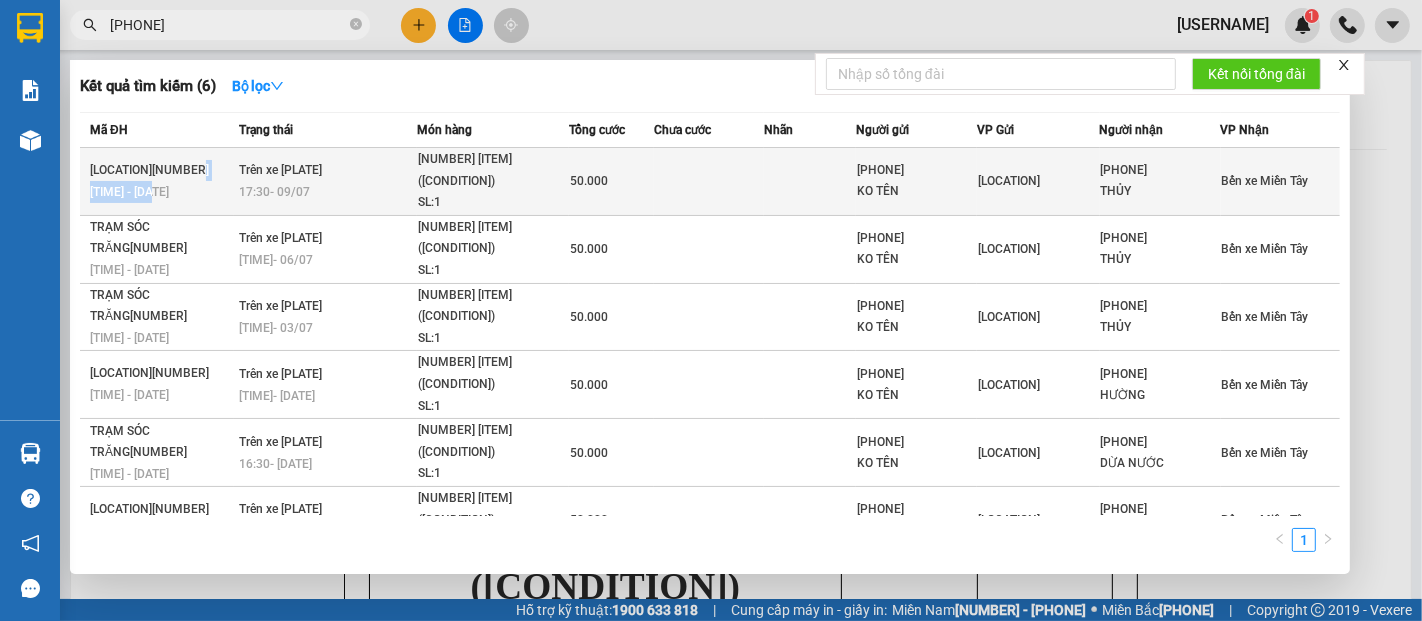 click on "[LOCATION][NUMBER] [TIME] - [DATE]" at bounding box center [157, 182] 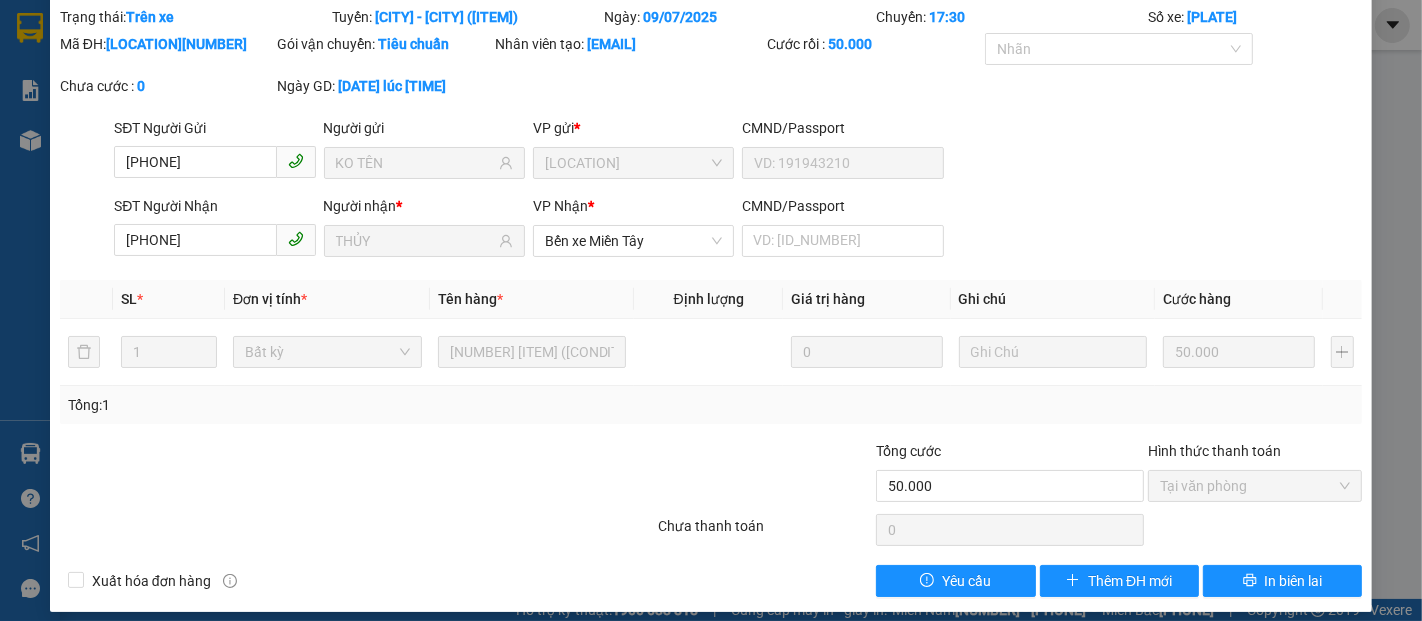 scroll, scrollTop: 102, scrollLeft: 0, axis: vertical 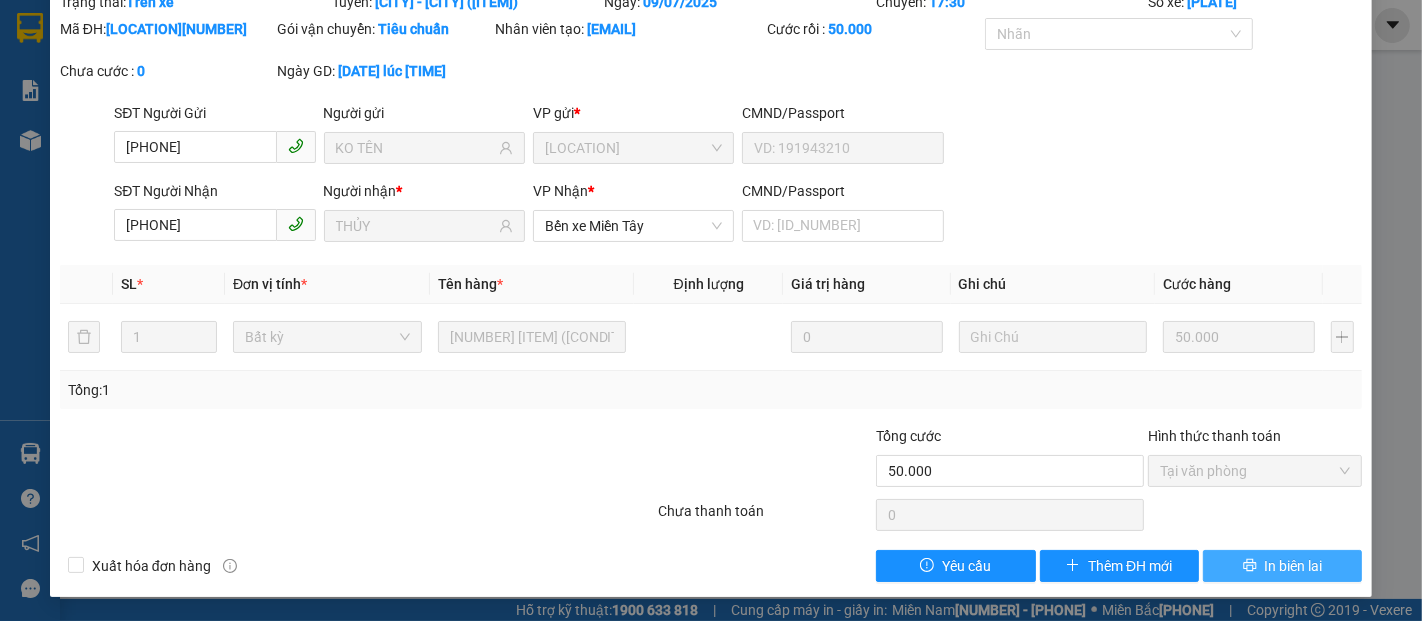 click on "In biên lai" at bounding box center [1294, 566] 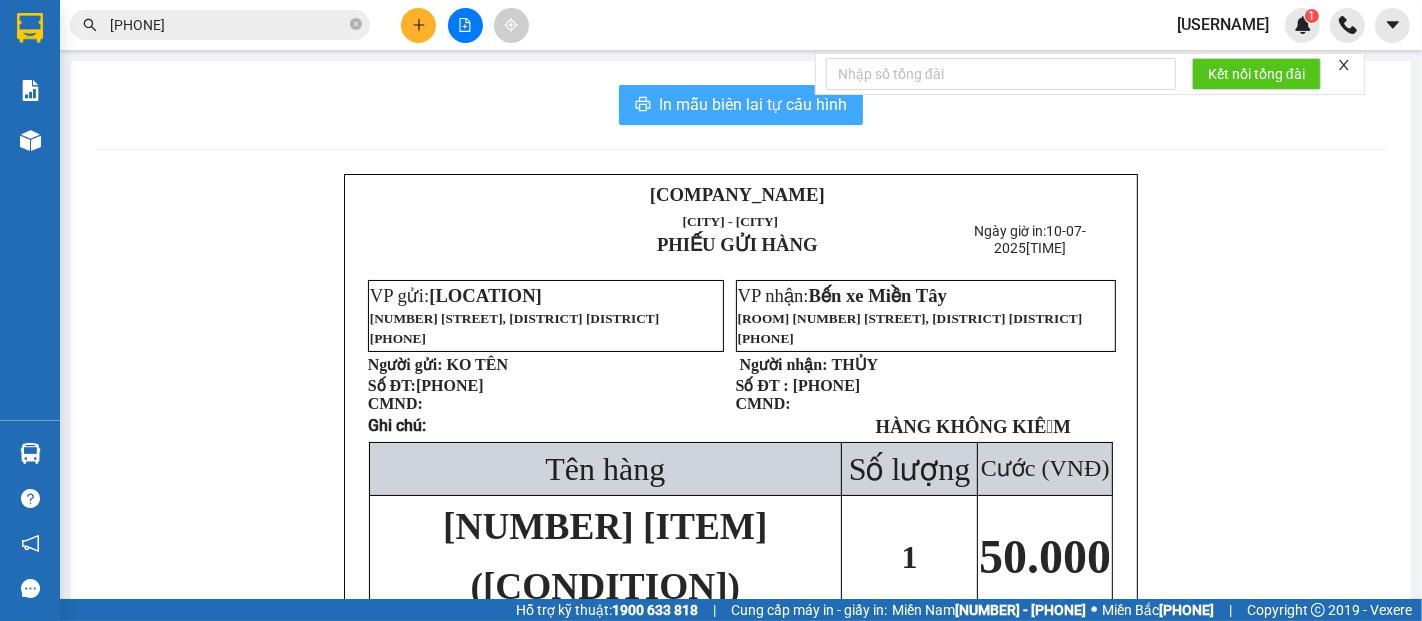 drag, startPoint x: 744, startPoint y: 98, endPoint x: 937, endPoint y: 217, distance: 226.73773 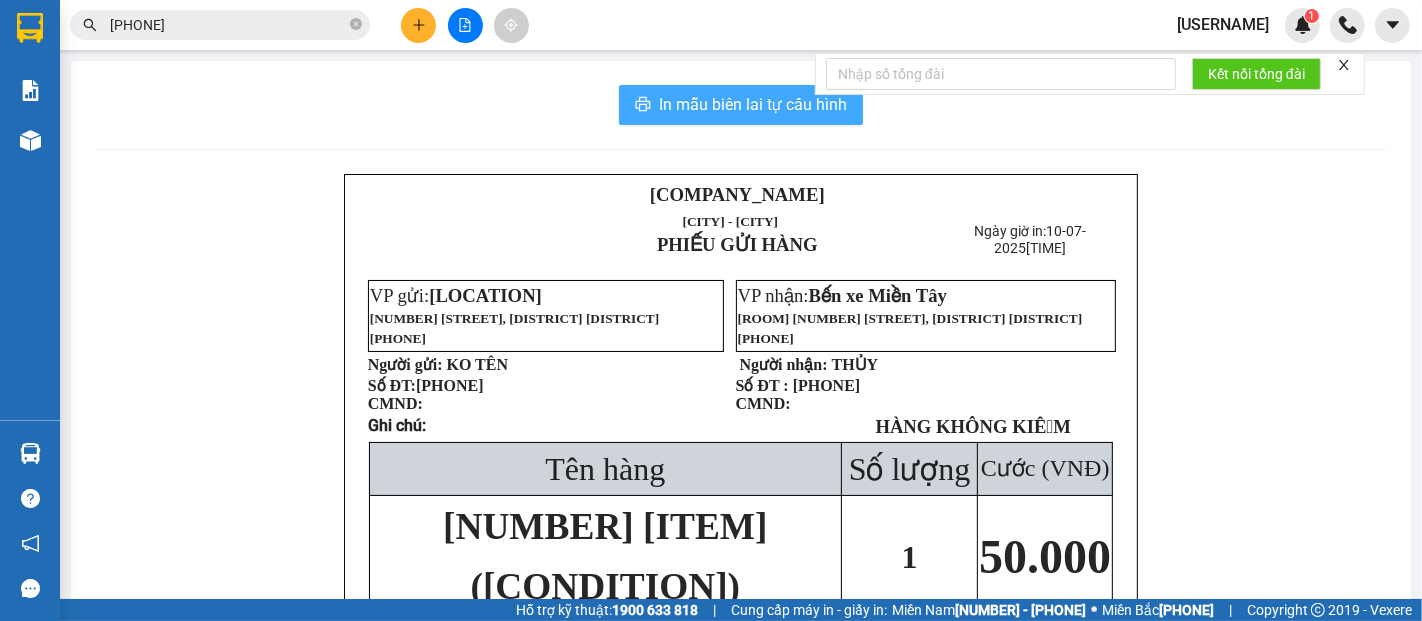 click on "In mẫu biên lai tự cấu hình" at bounding box center [753, 104] 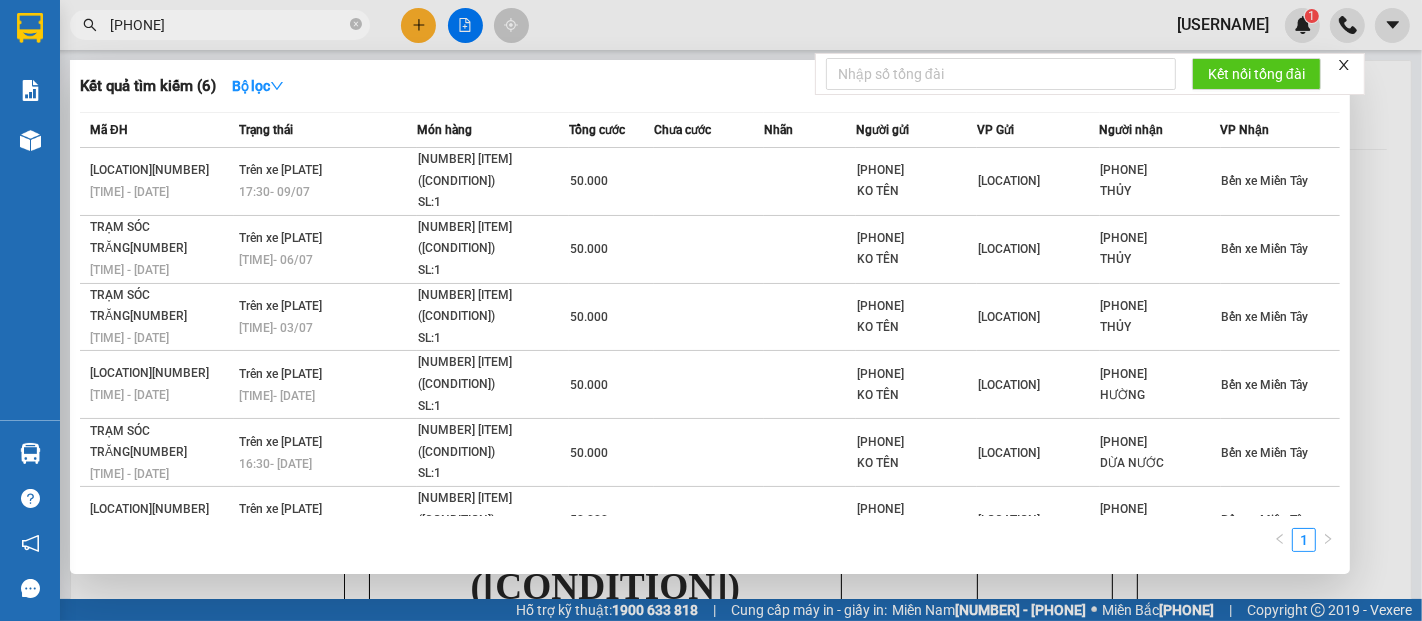 click on "[PHONE]" at bounding box center (220, 25) 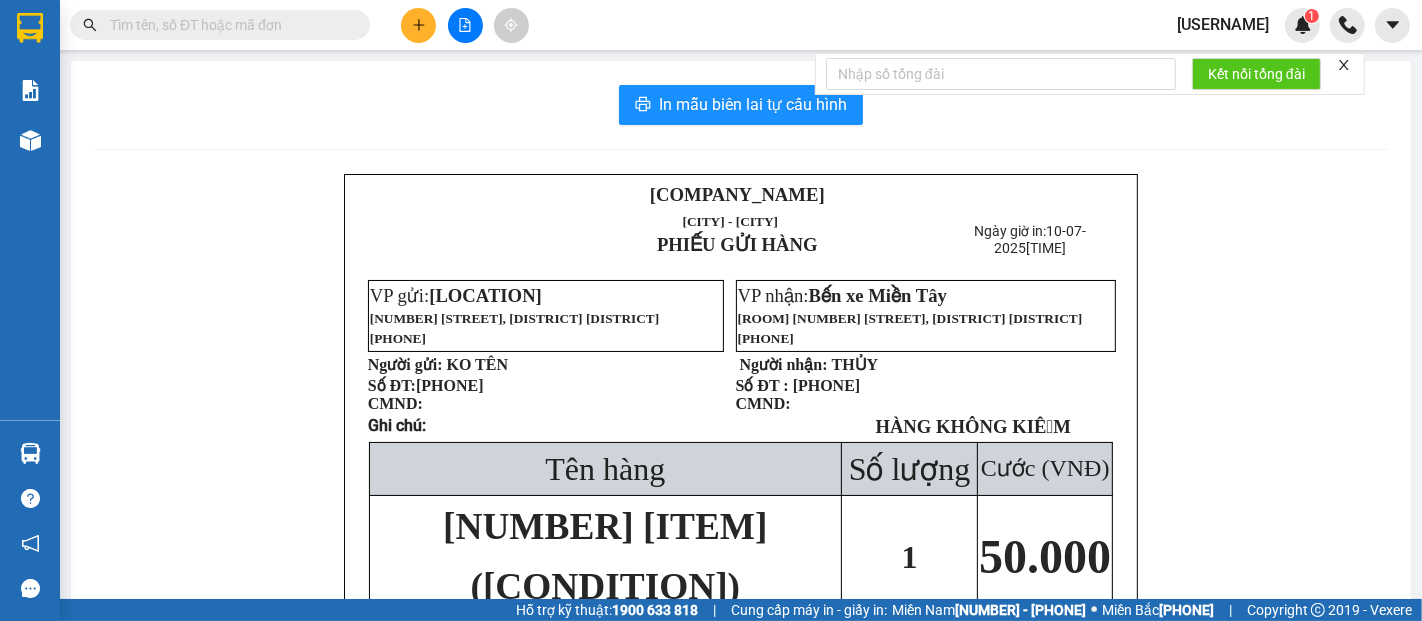 paste on "[PHONE]" 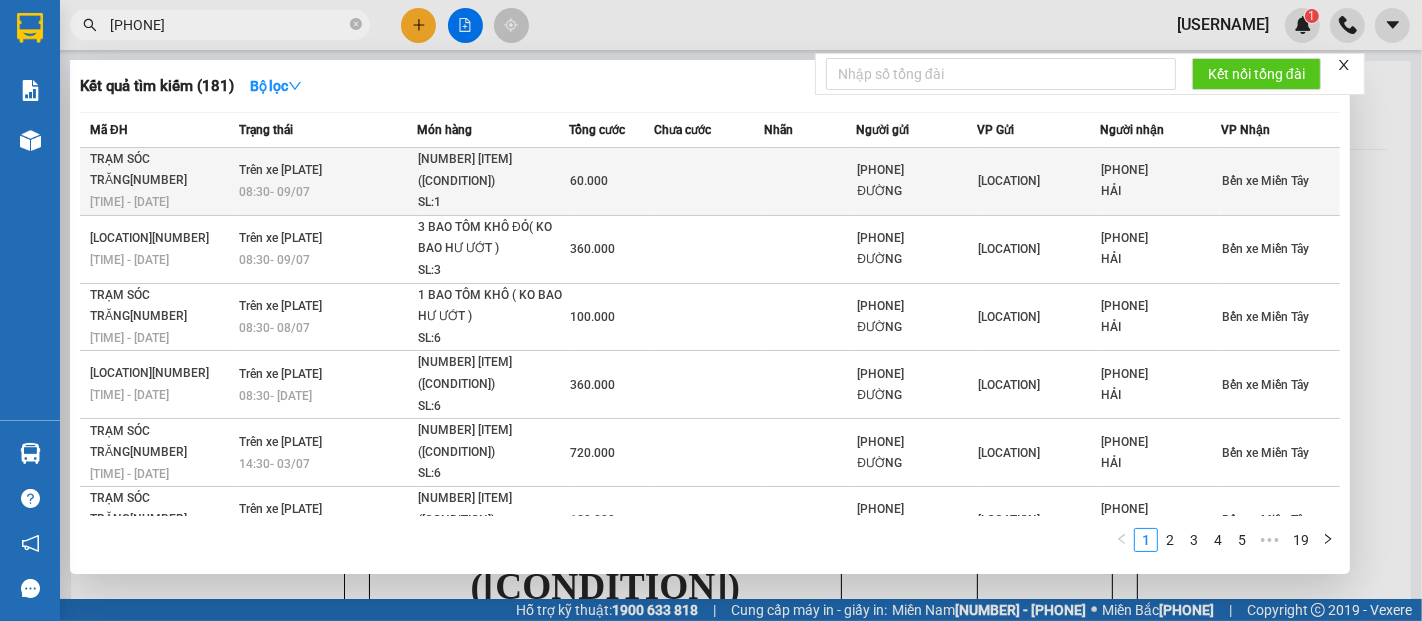 click on "TRẠM SÓC TRĂNG[NUMBER]" at bounding box center (161, 170) 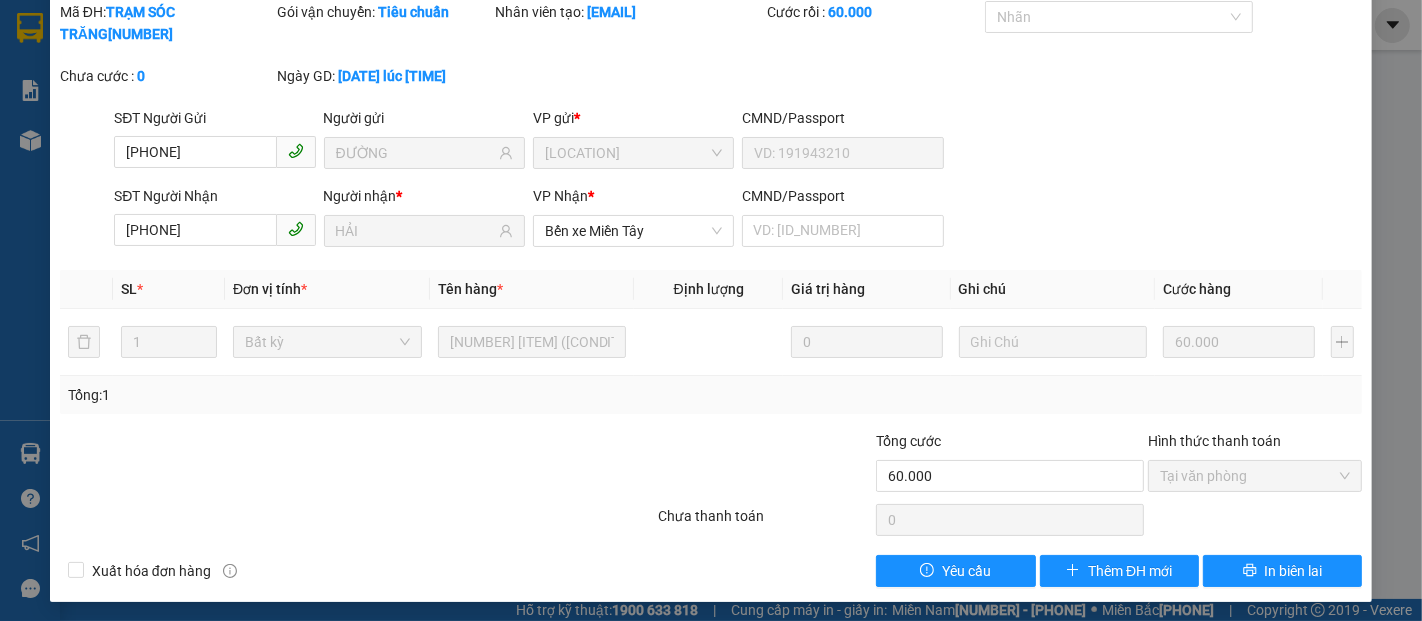scroll, scrollTop: 102, scrollLeft: 0, axis: vertical 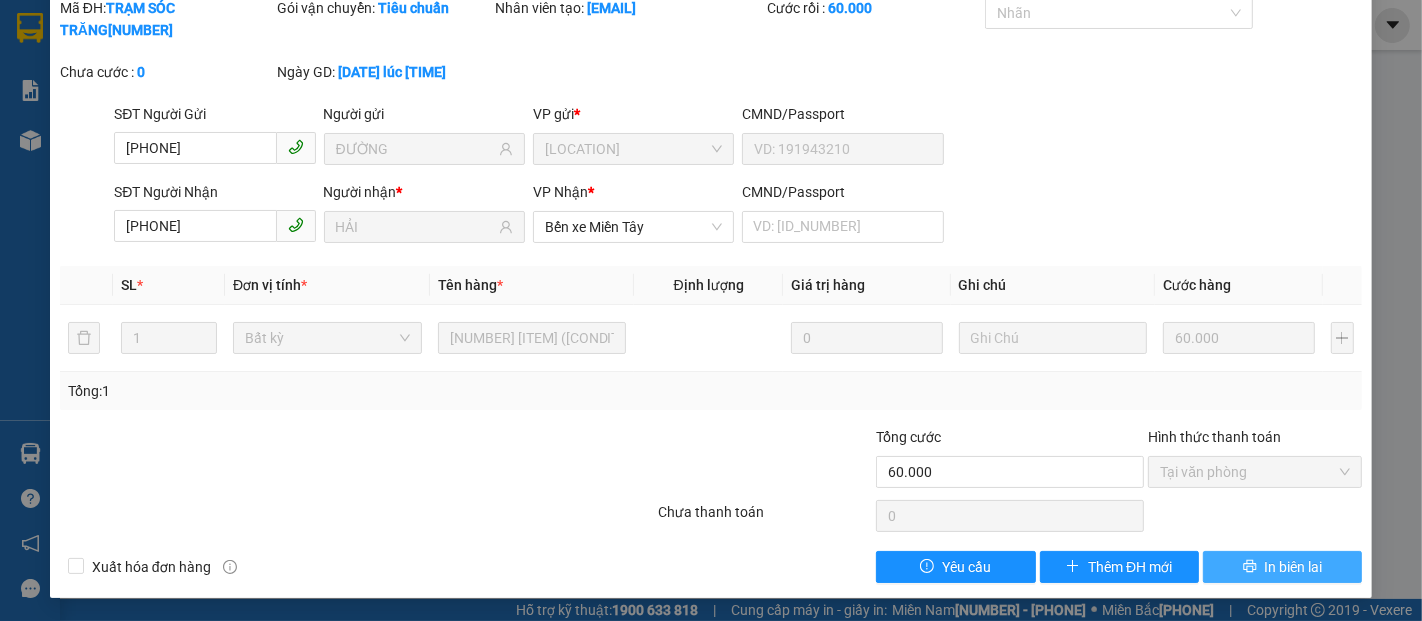click on "In biên lai" at bounding box center (1294, 567) 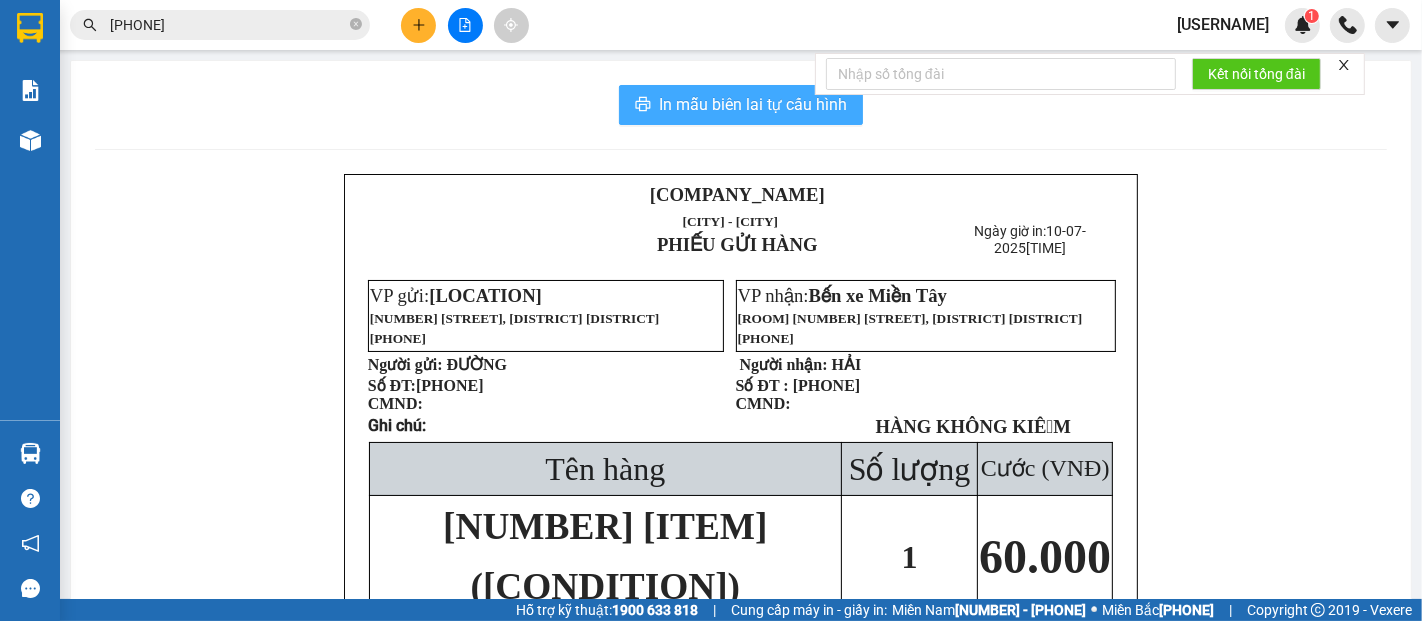 drag, startPoint x: 722, startPoint y: 97, endPoint x: 840, endPoint y: 185, distance: 147.20055 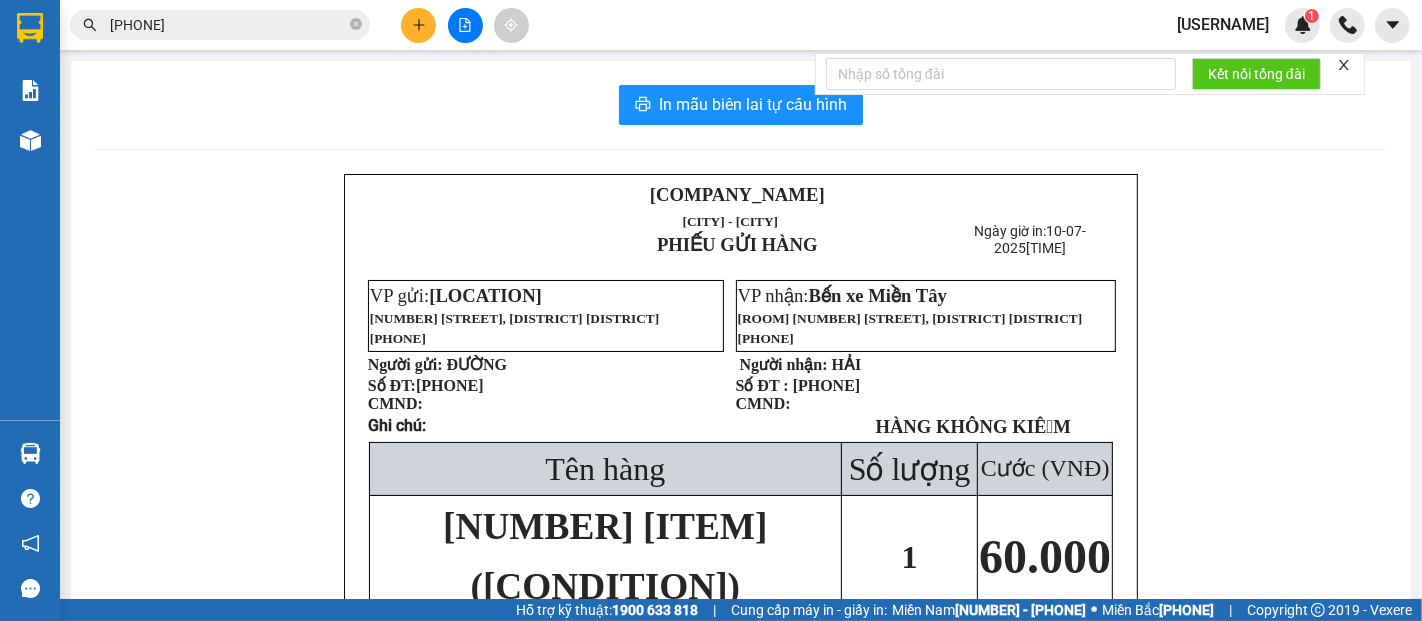click at bounding box center [356, 24] 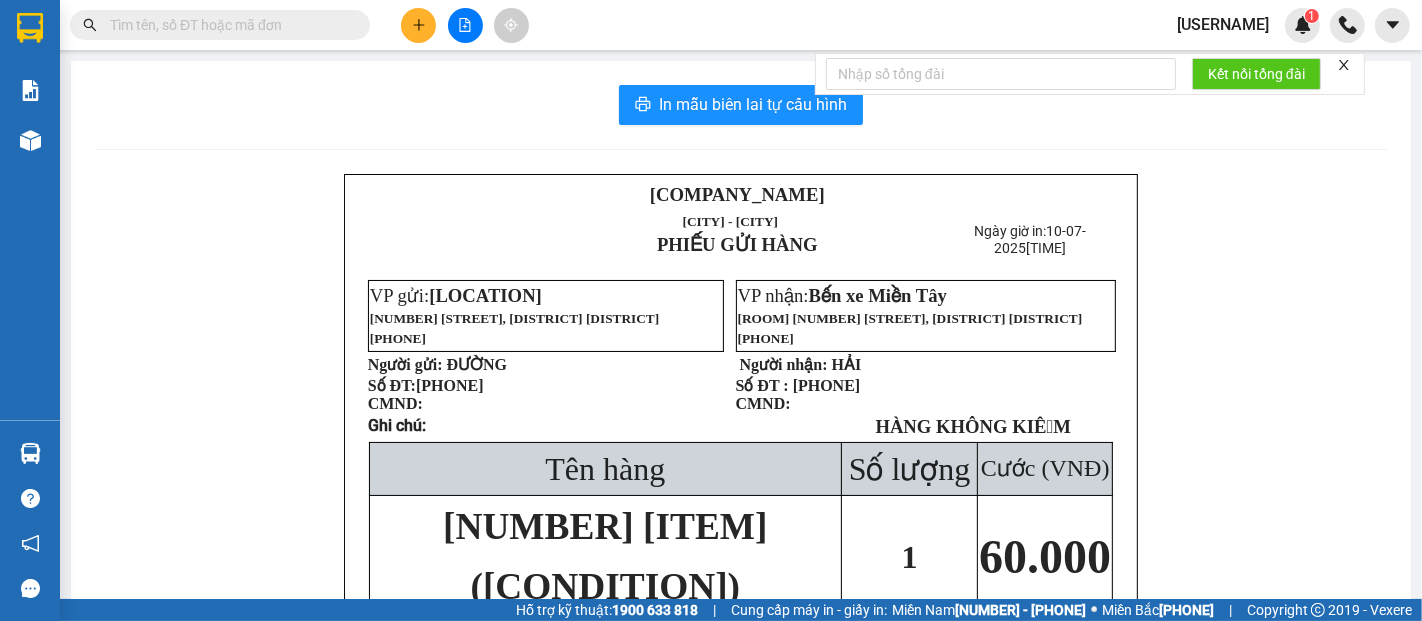 paste on "[PHONE]" 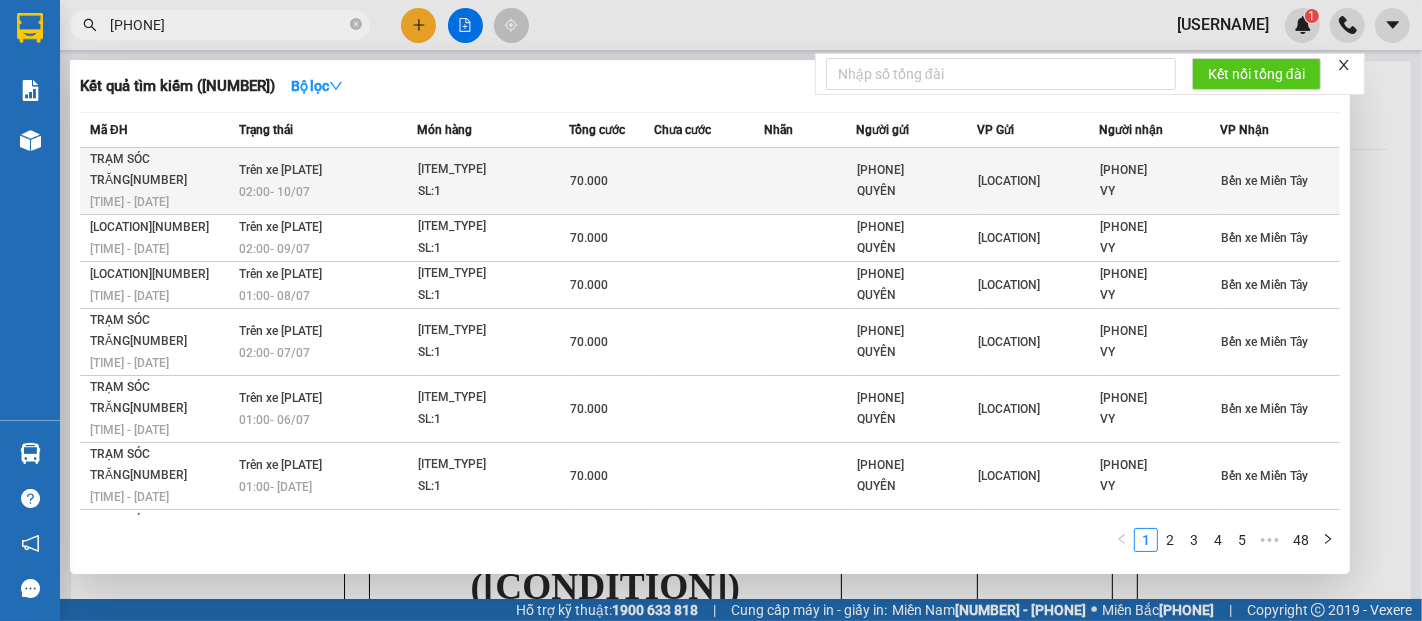 click on "TRẠM SÓC TRĂNG[NUMBER]" at bounding box center [161, 170] 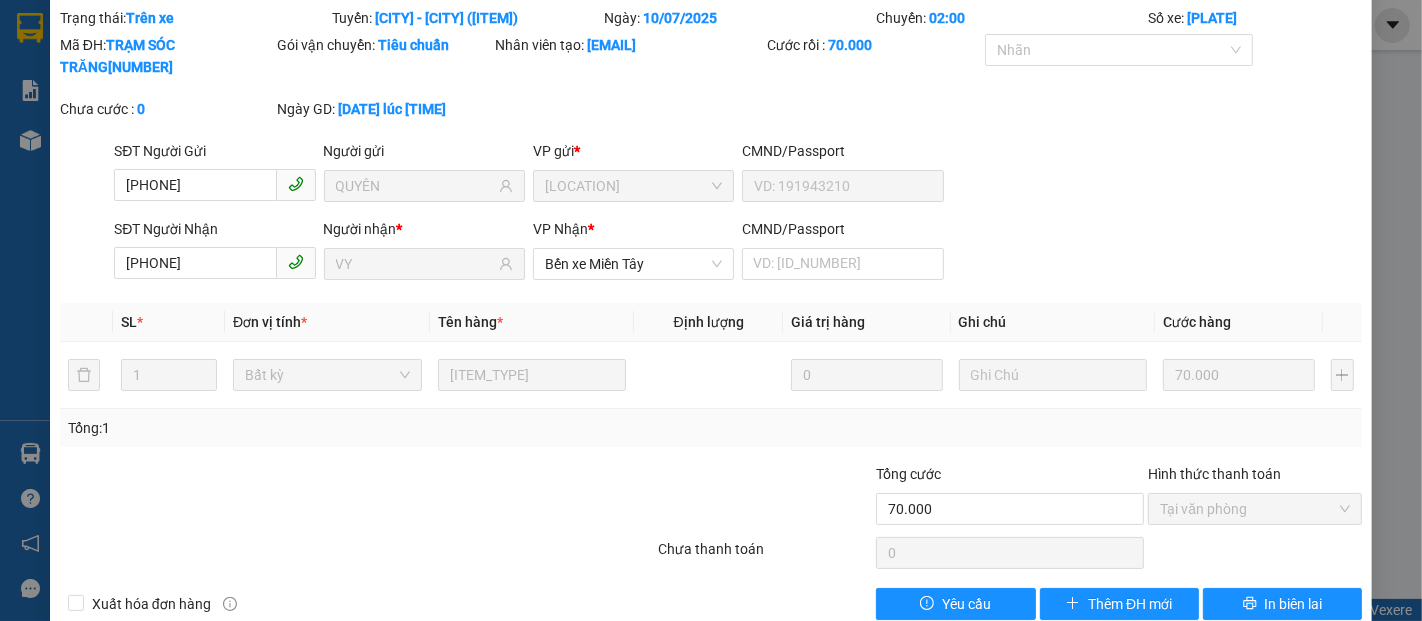 scroll, scrollTop: 102, scrollLeft: 0, axis: vertical 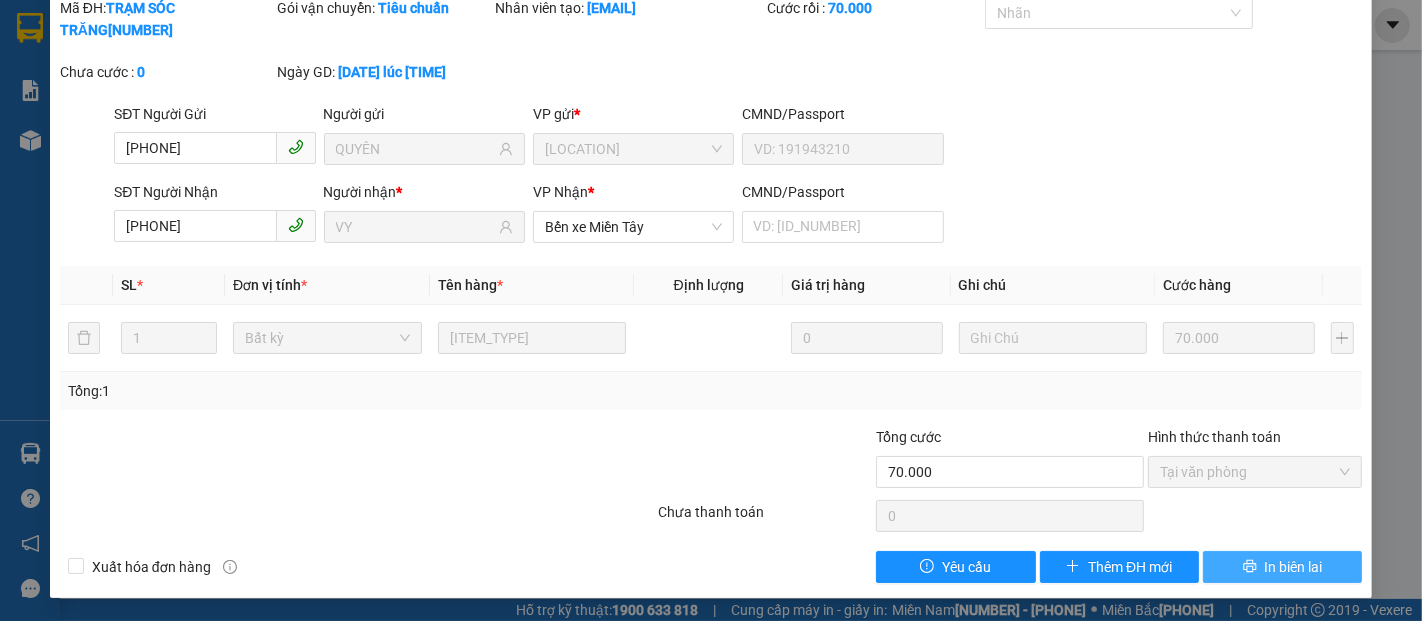 click on "In biên lai" at bounding box center (1294, 567) 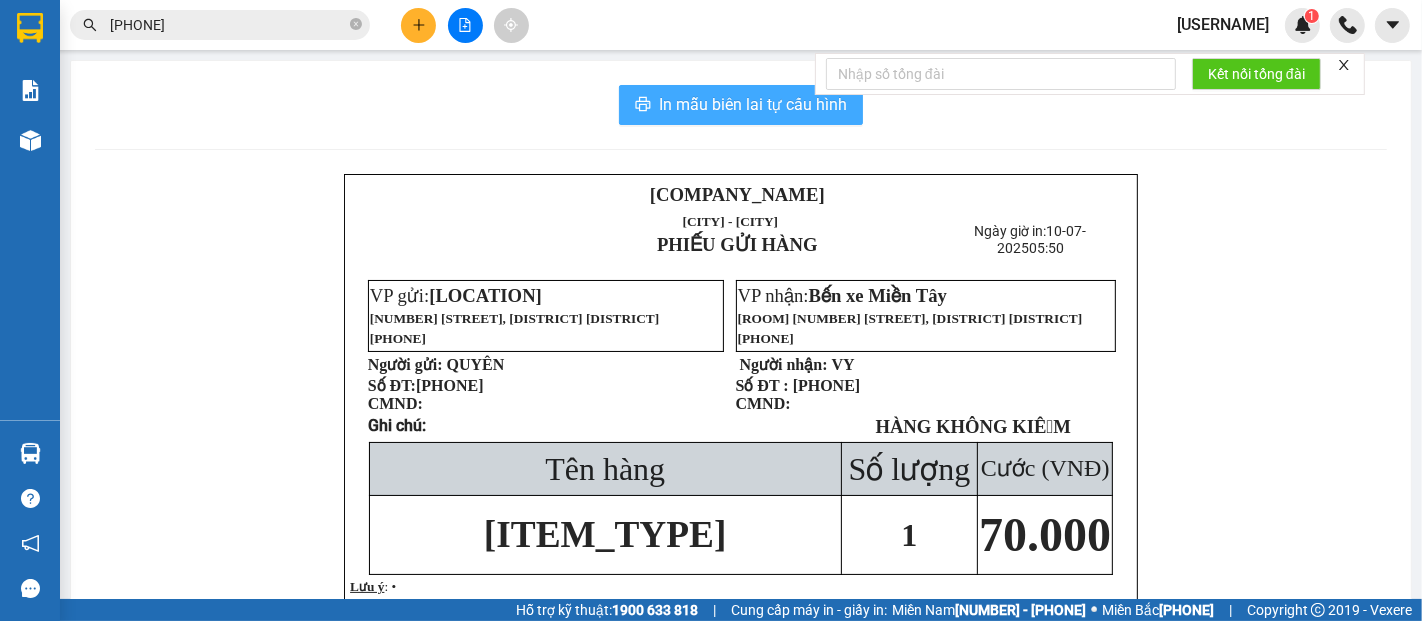 click on "In mẫu biên lai tự cấu hình" at bounding box center (741, 105) 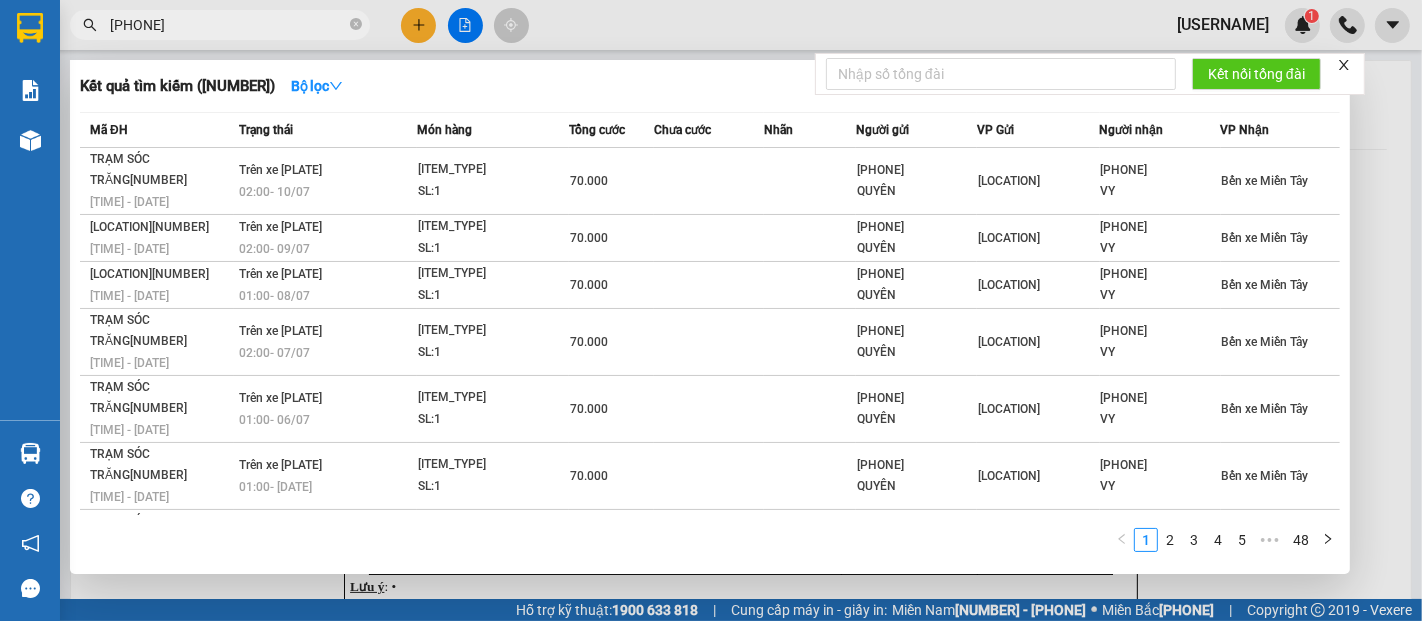 click at bounding box center [356, 24] 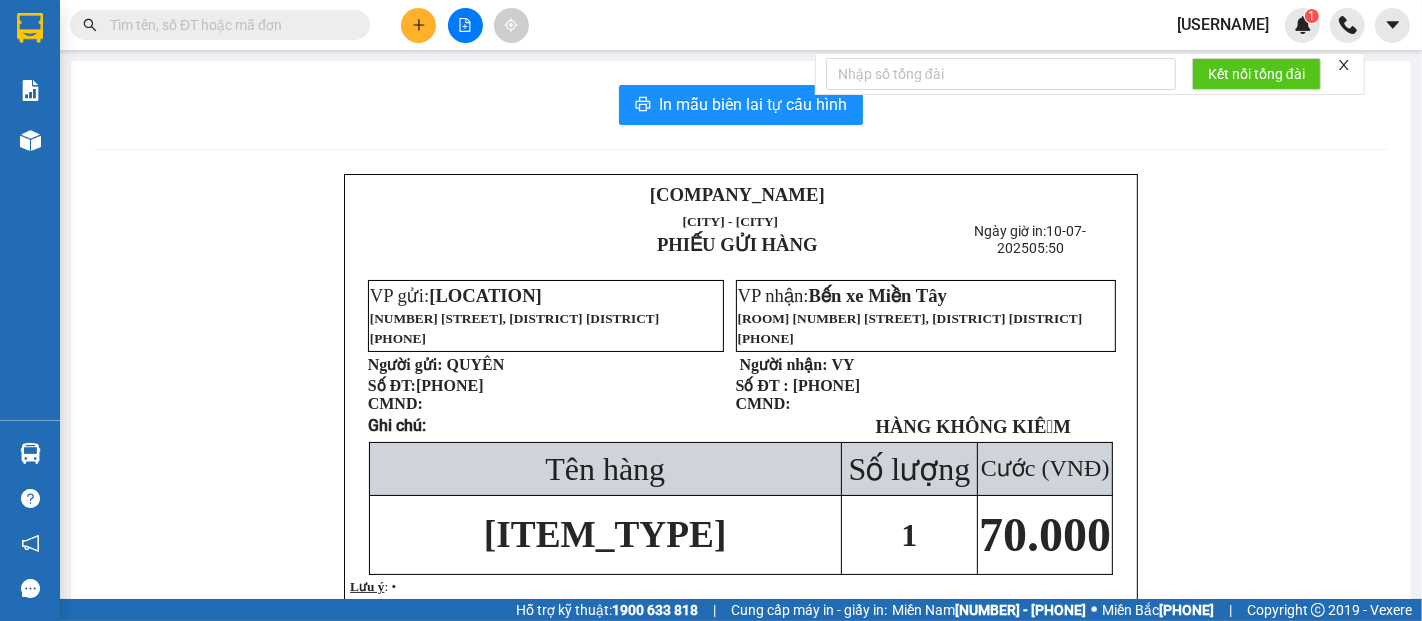 paste on "[PHONE]" 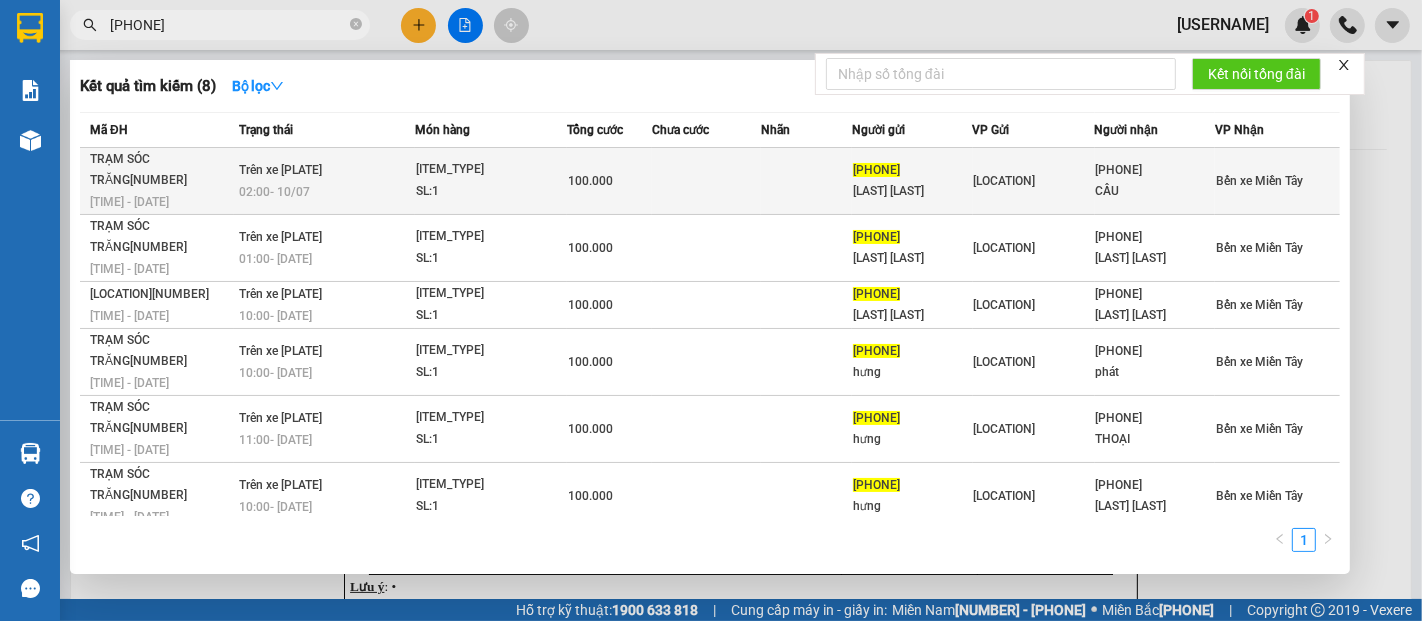 click on "TRẠM SÓC TRĂNG[NUMBER]" at bounding box center (161, 170) 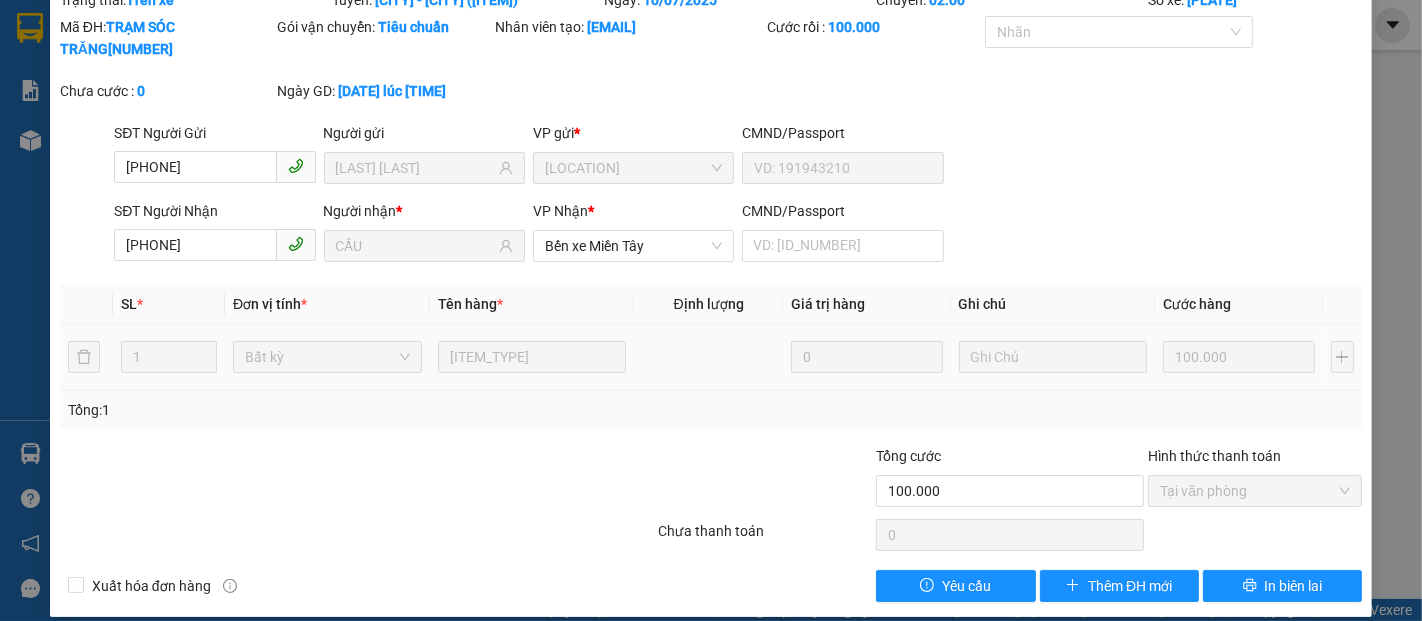 scroll, scrollTop: 102, scrollLeft: 0, axis: vertical 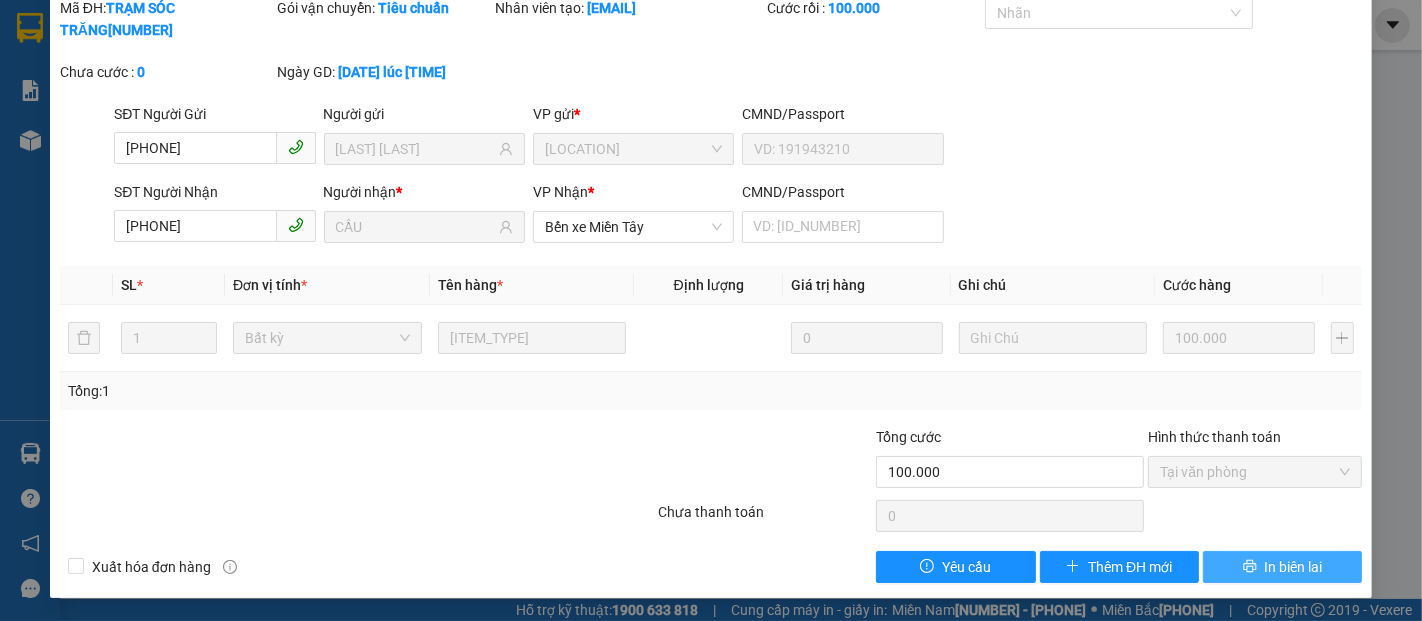 click on "In biên lai" at bounding box center (1294, 567) 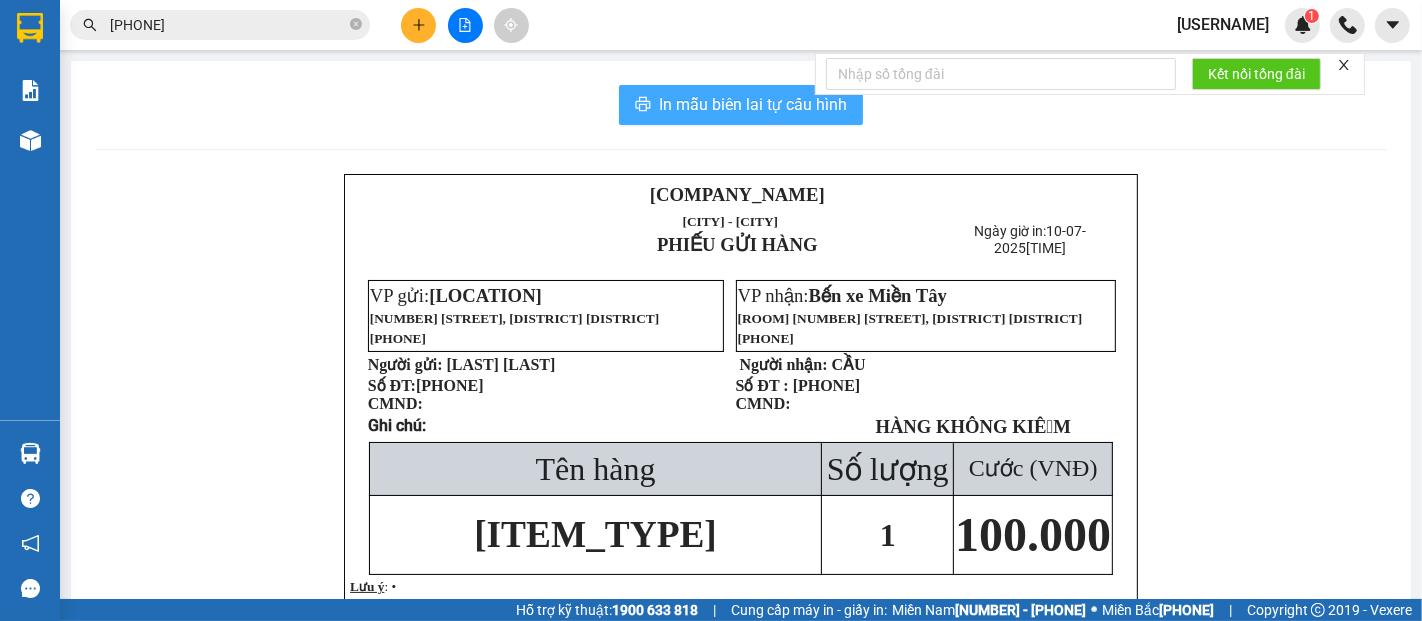 click on "In mẫu biên lai tự cấu hình" at bounding box center (753, 104) 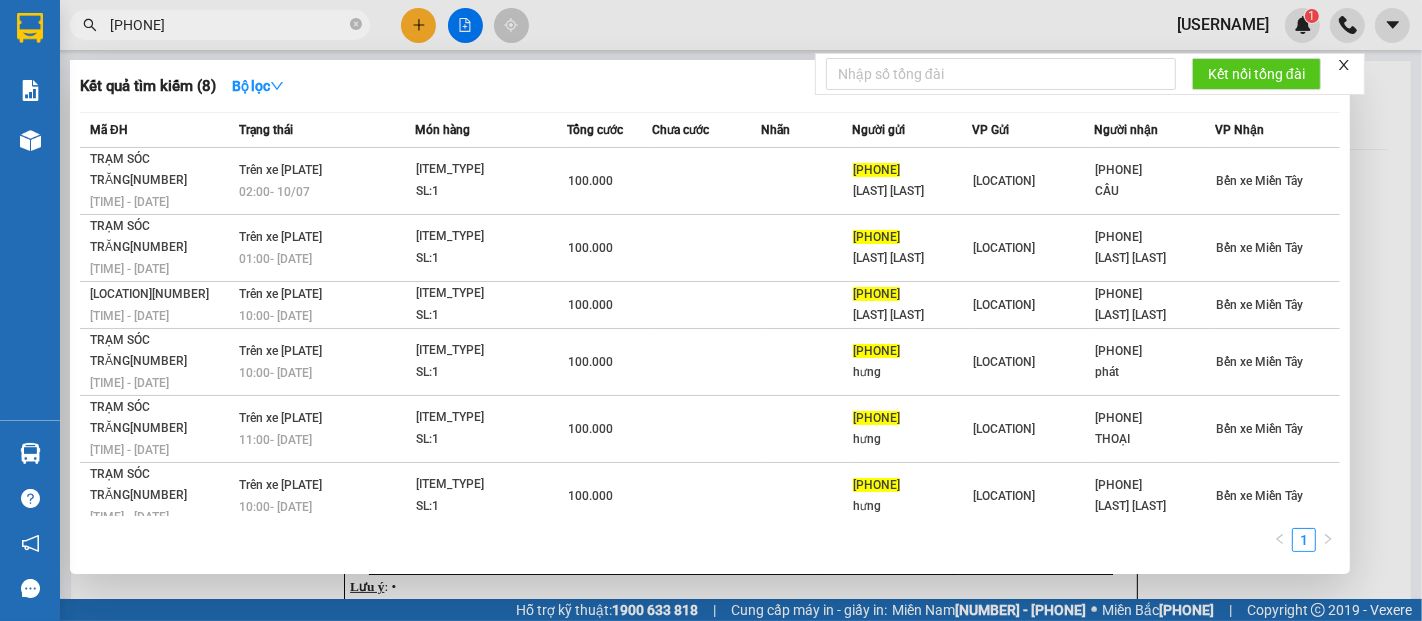 click at bounding box center (356, 24) 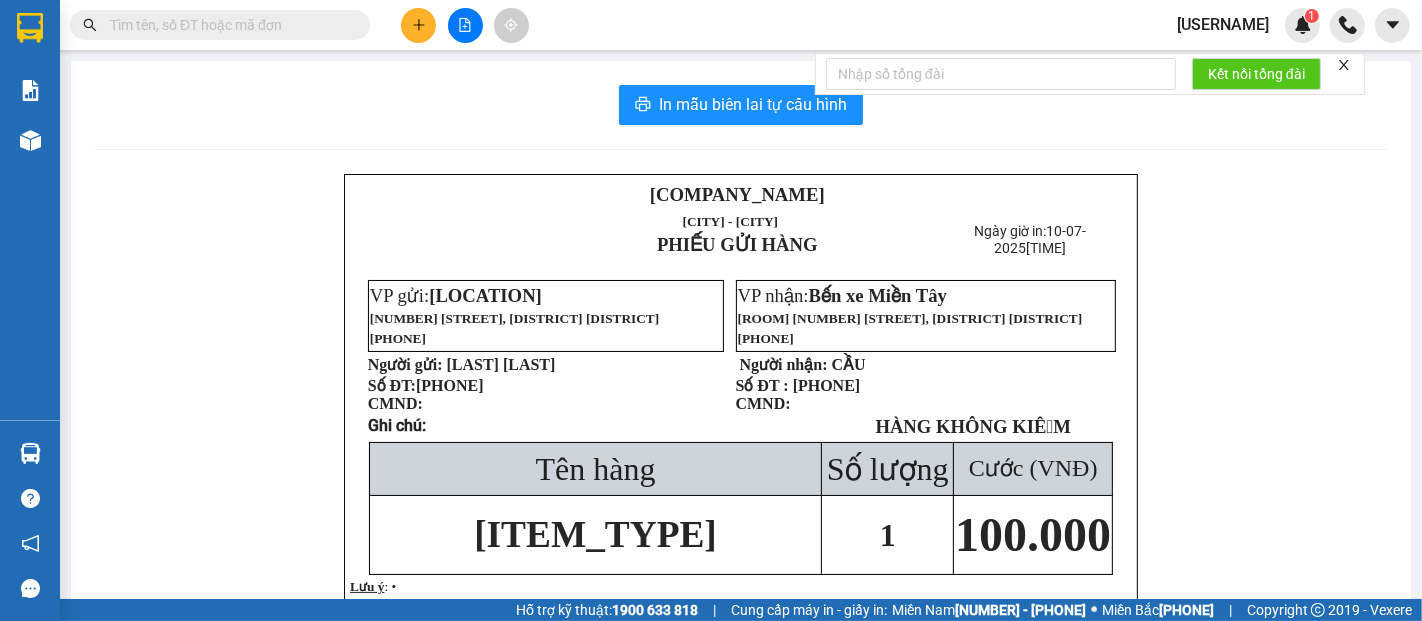 paste on "[PHONE]" 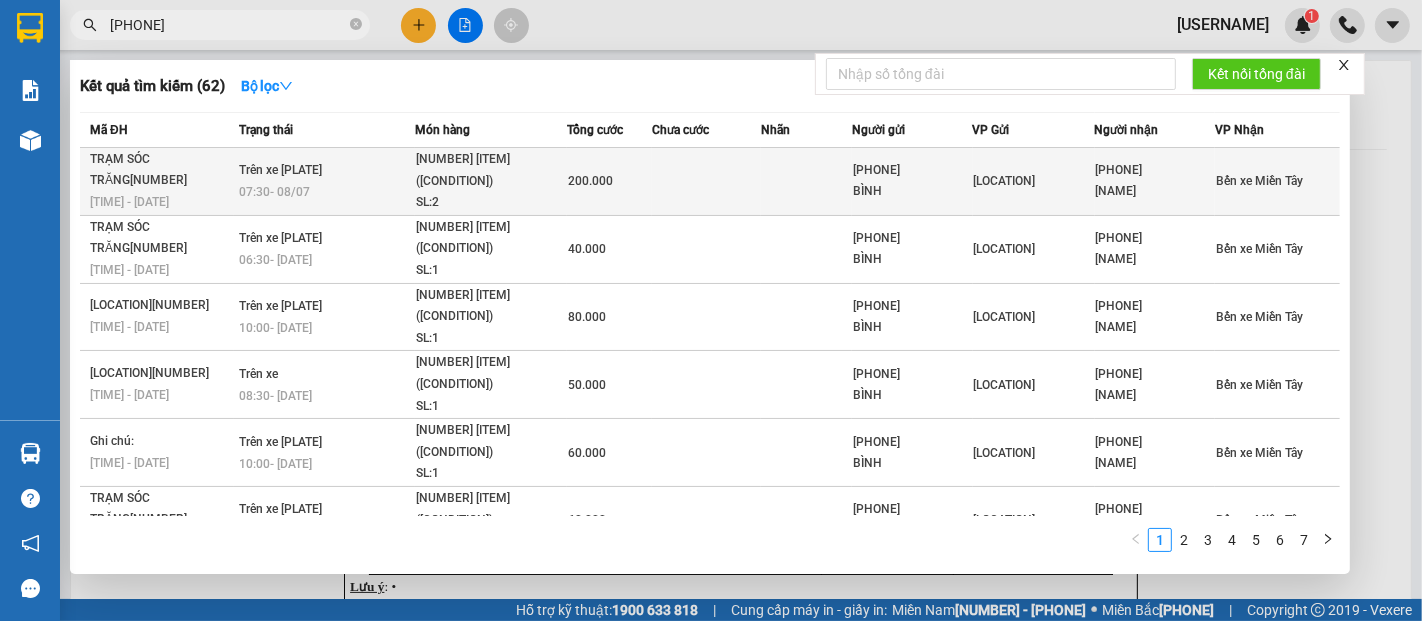 click on "TRẠM SÓC TRĂNG[NUMBER]" at bounding box center [161, 170] 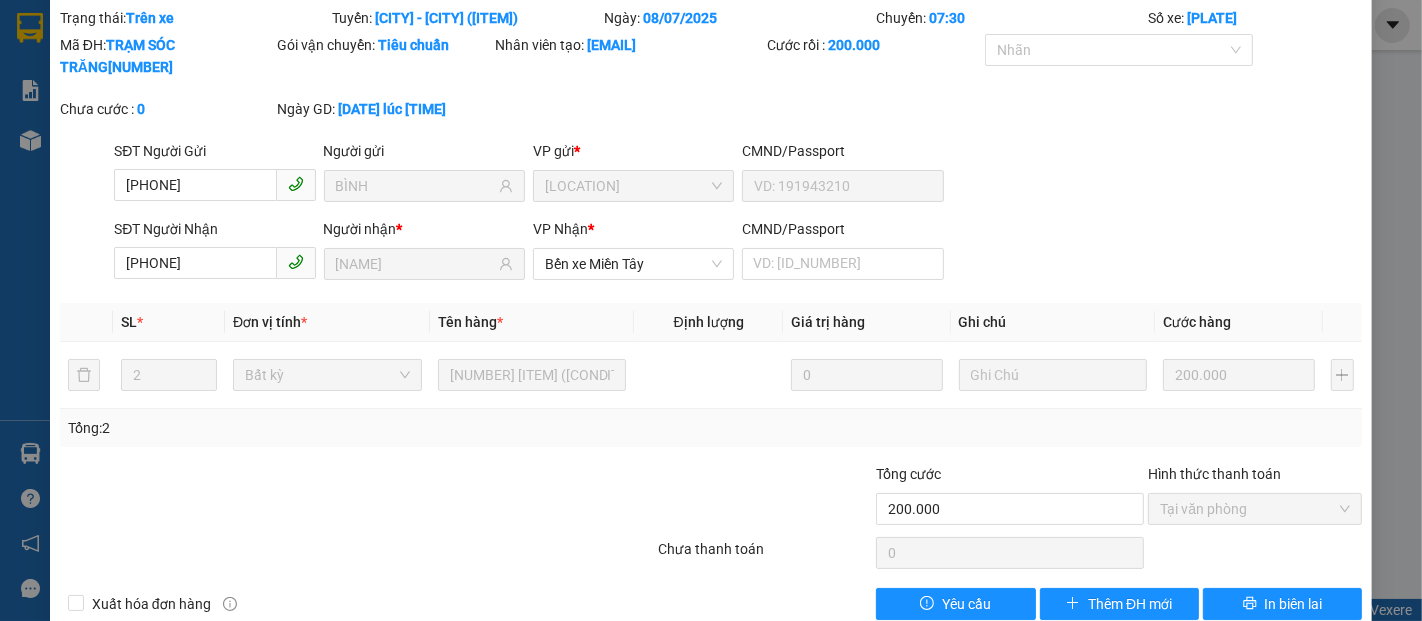 scroll, scrollTop: 102, scrollLeft: 0, axis: vertical 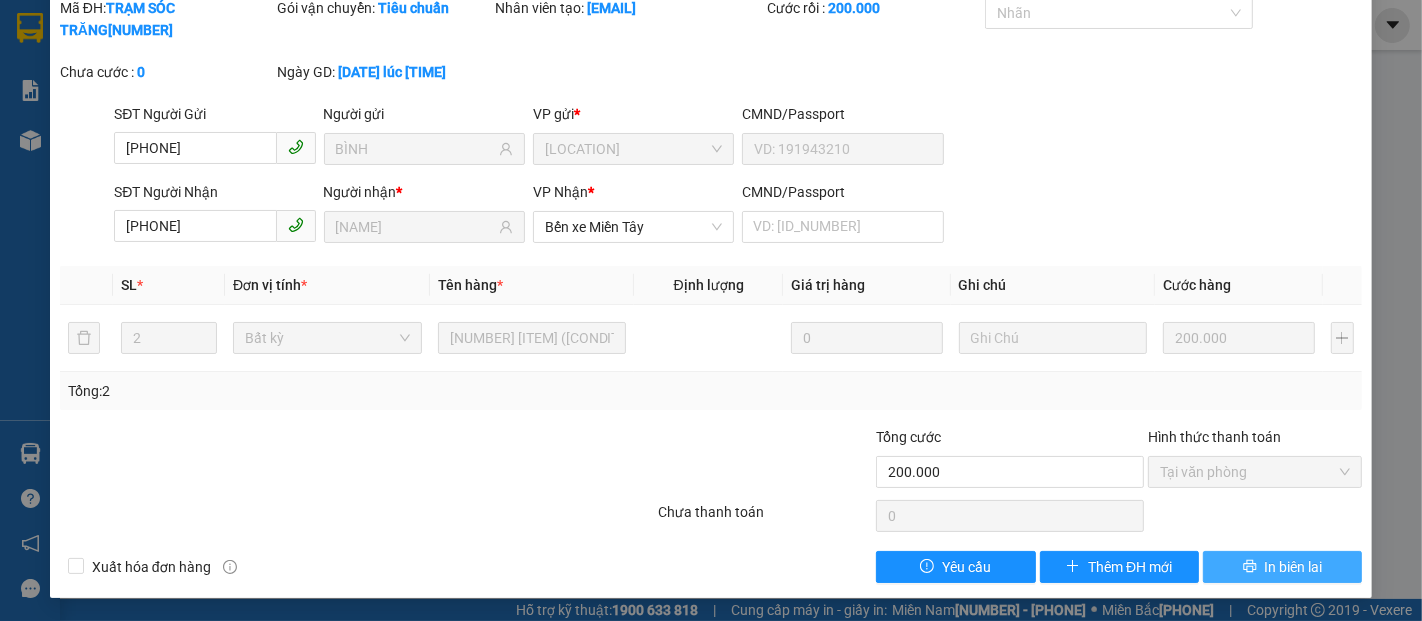 click on "In biên lai" at bounding box center (1282, 567) 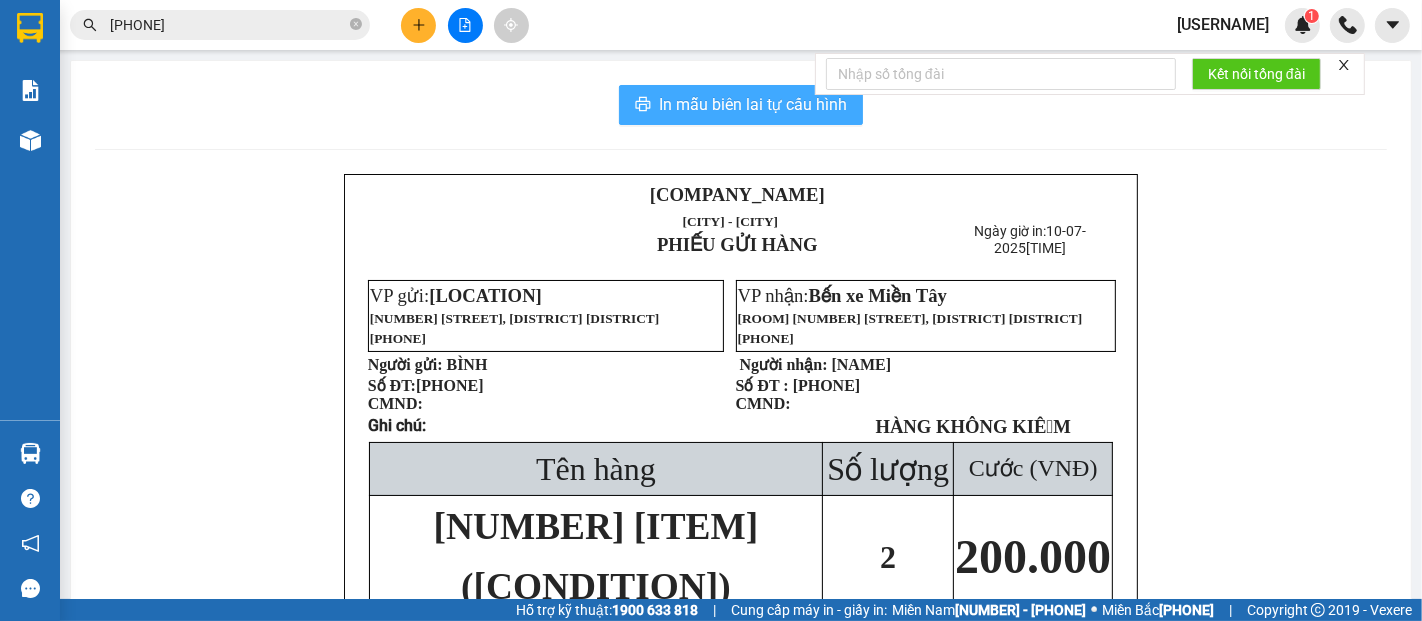 drag, startPoint x: 732, startPoint y: 97, endPoint x: 753, endPoint y: 122, distance: 32.649654 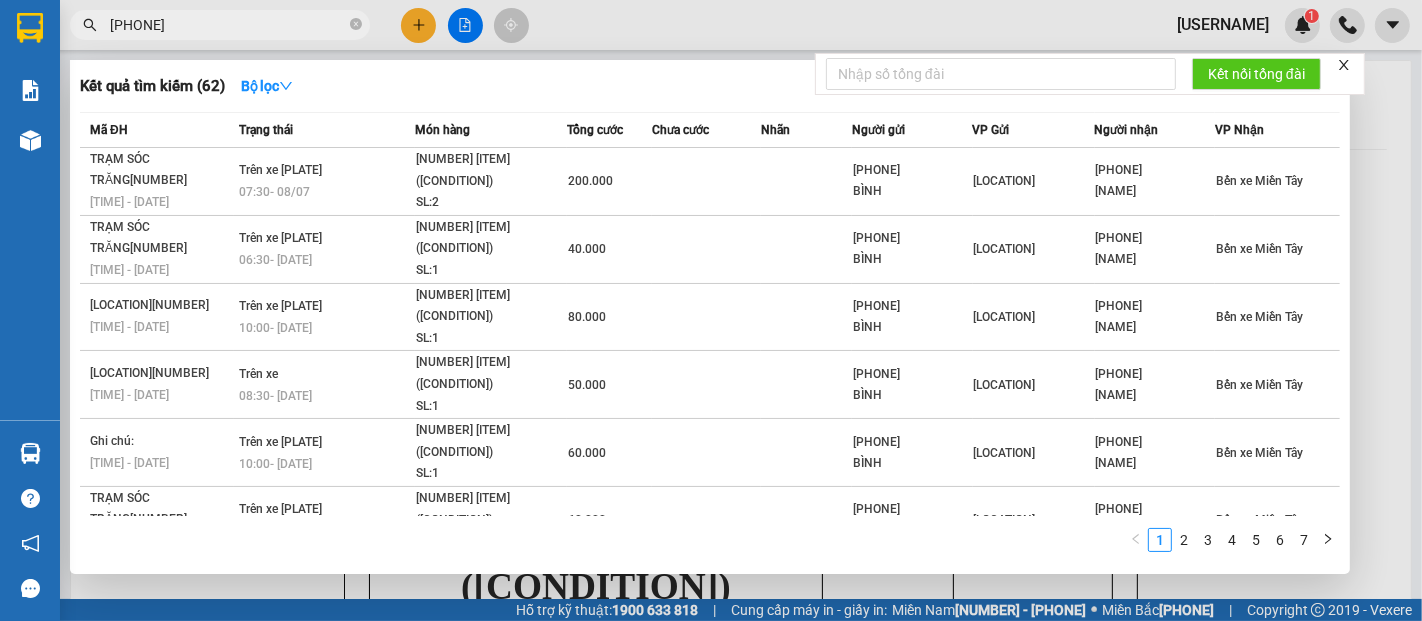 click at bounding box center (356, 24) 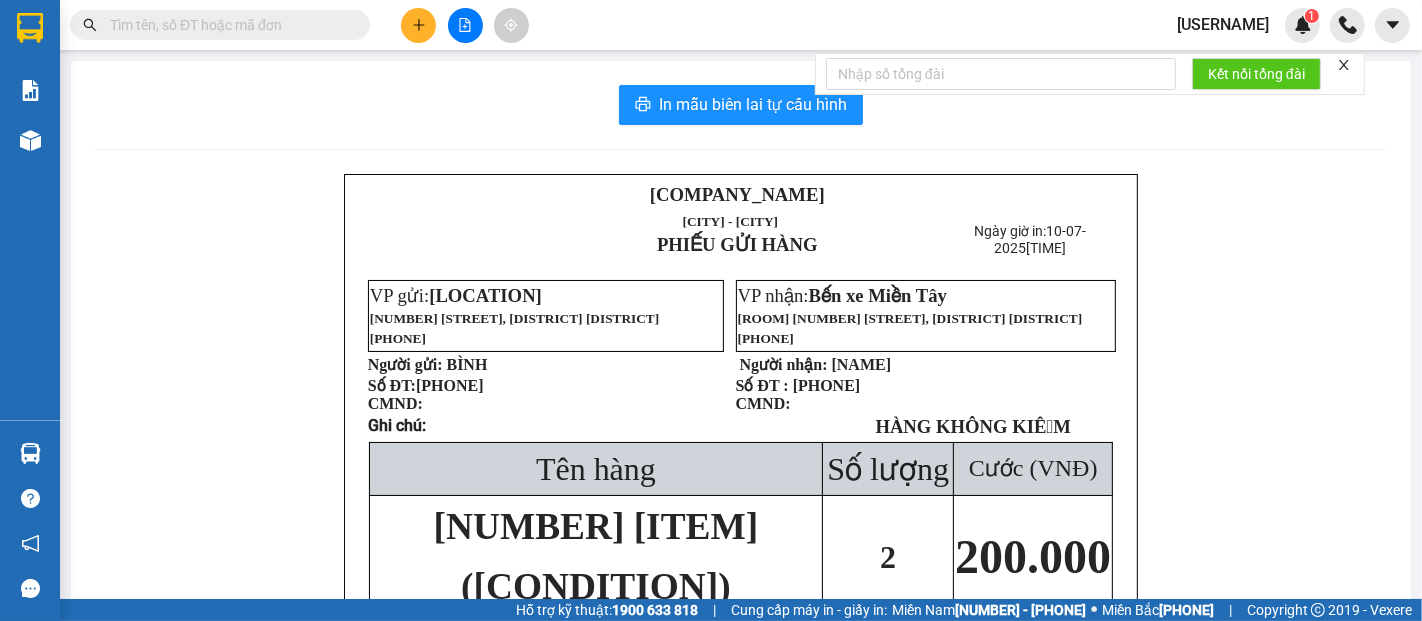 paste on "[PHONE]" 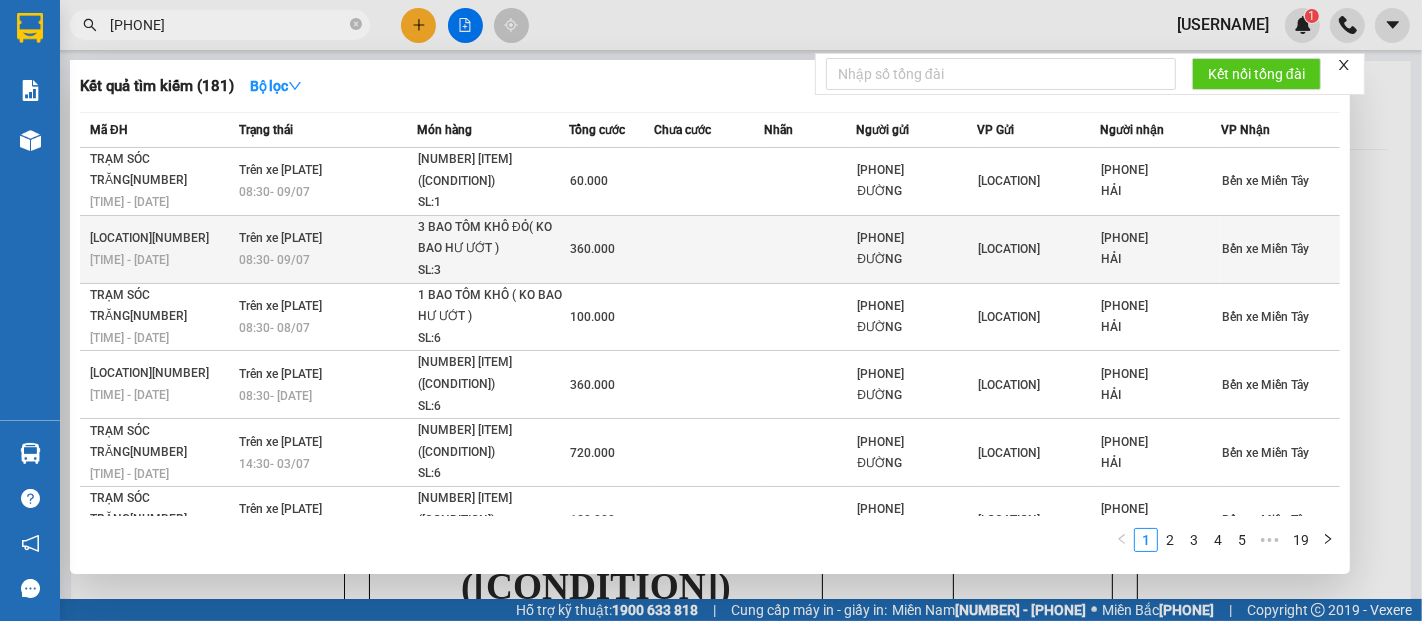 type on "[PHONE]" 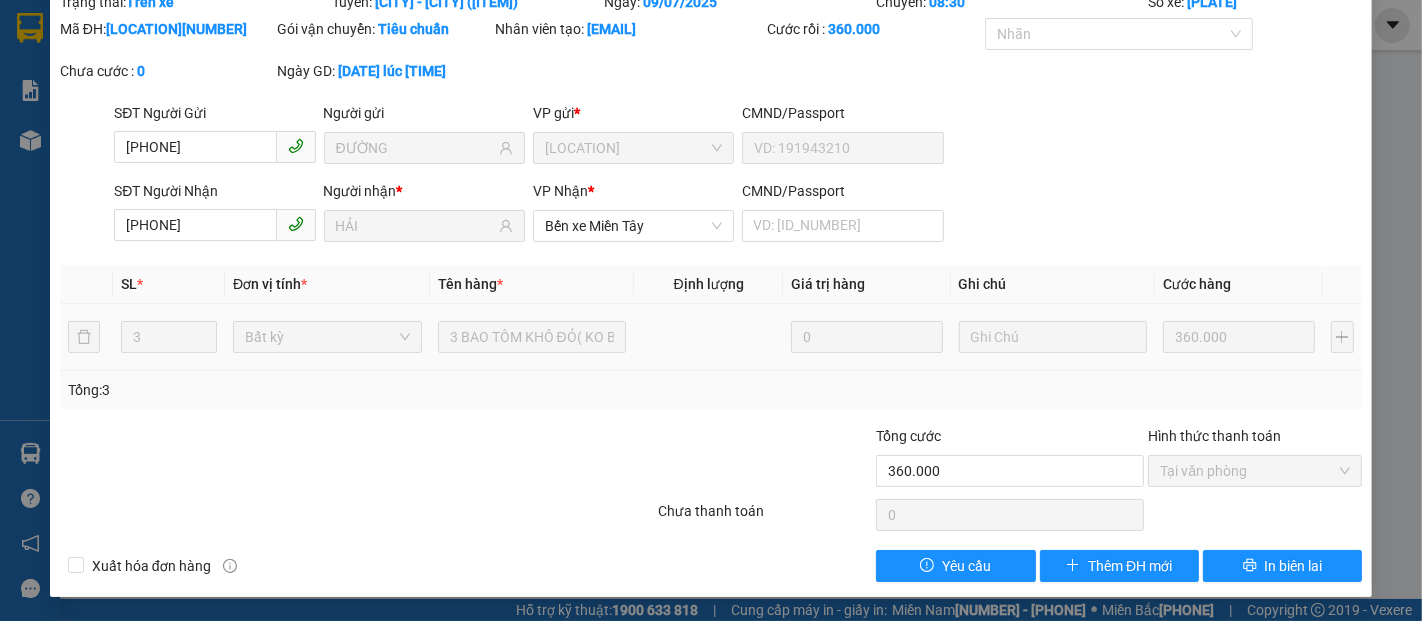 scroll, scrollTop: 102, scrollLeft: 0, axis: vertical 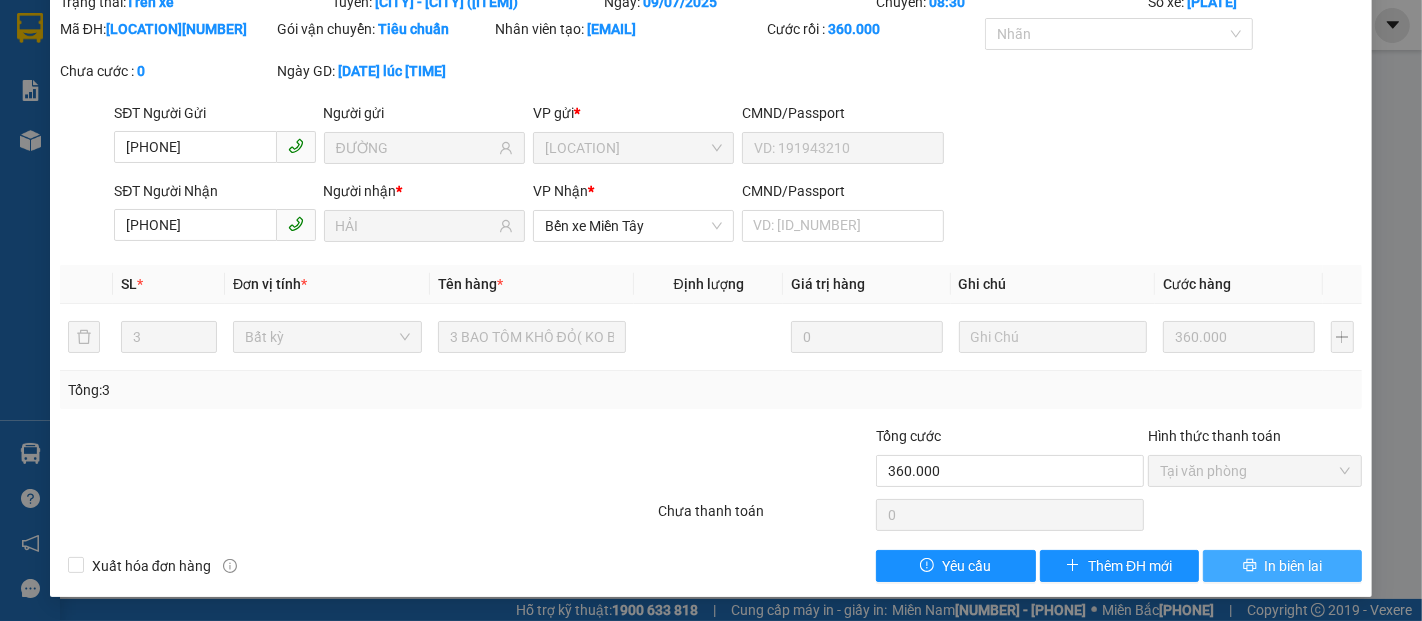 click on "In biên lai" at bounding box center [1294, 566] 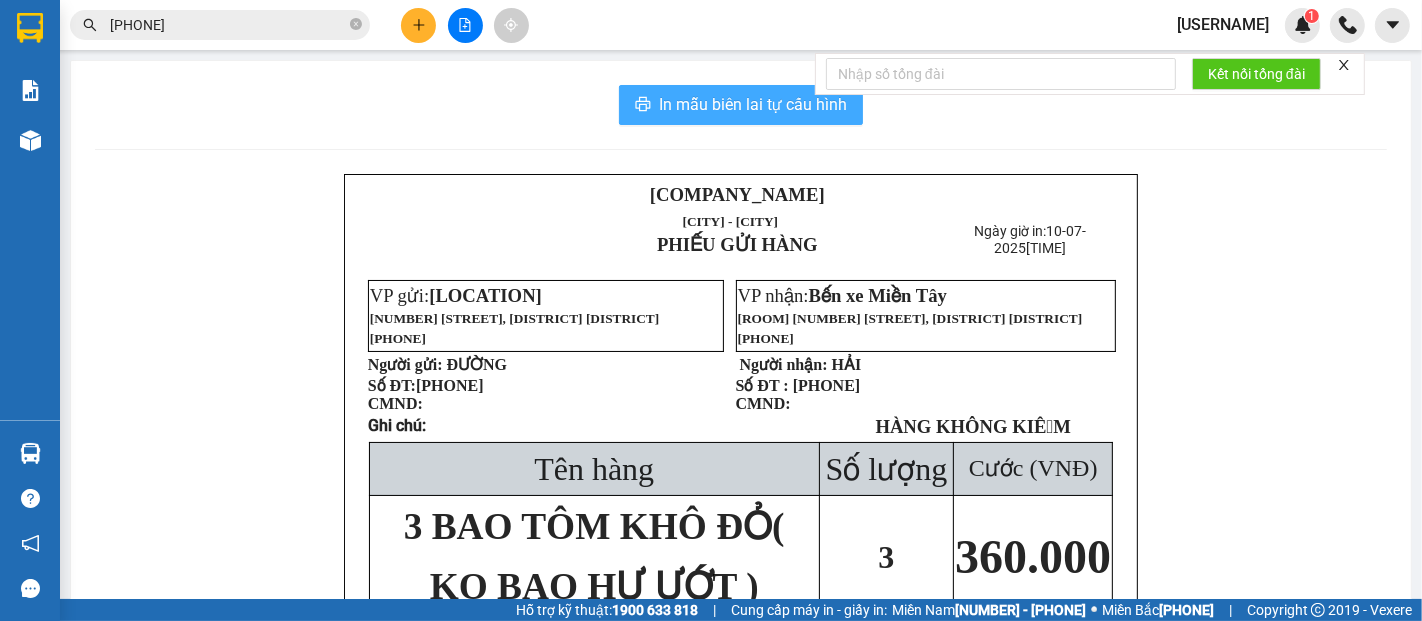 click on "In mẫu biên lai tự cấu hình" at bounding box center (753, 104) 